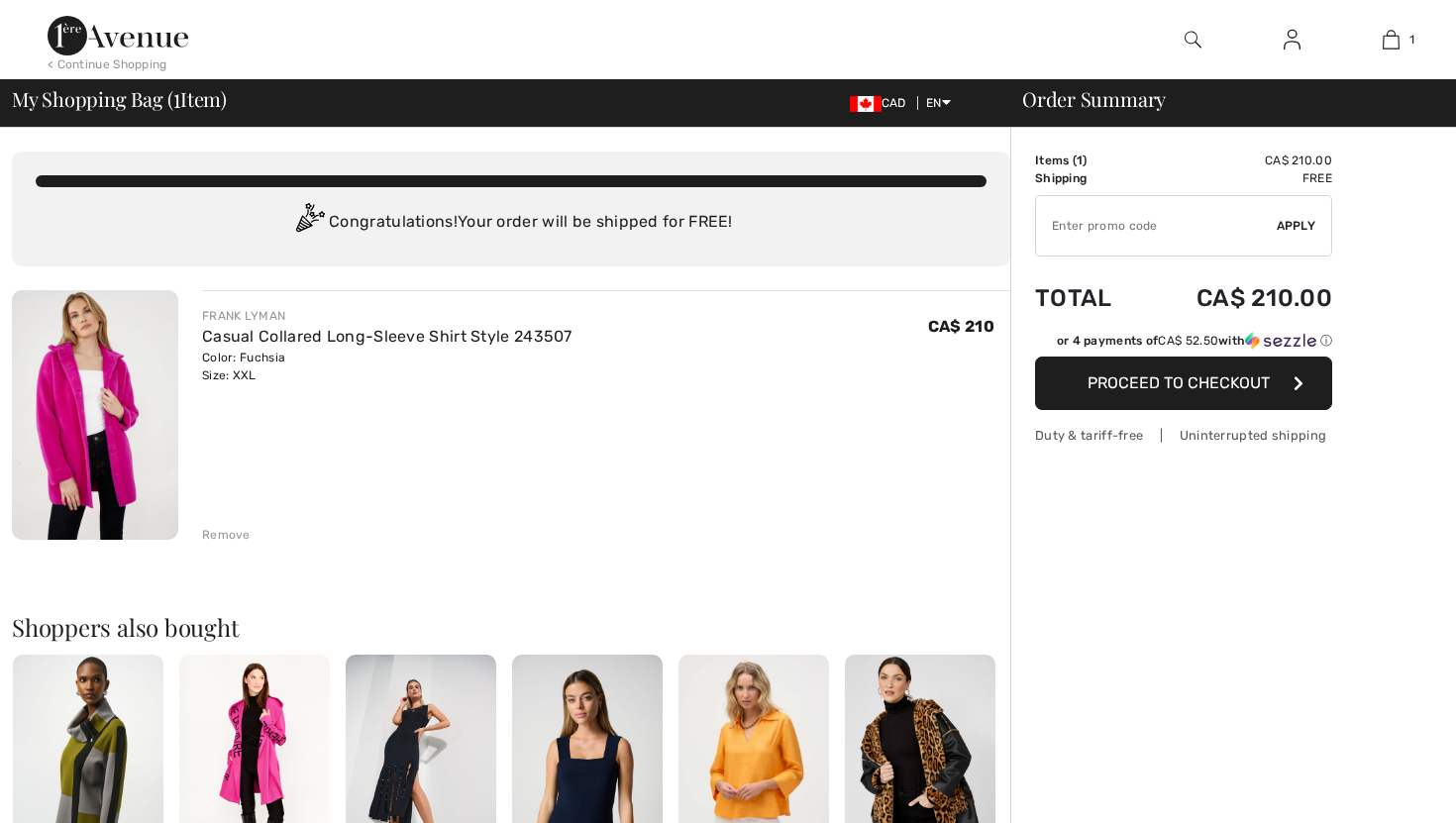scroll, scrollTop: 0, scrollLeft: 0, axis: both 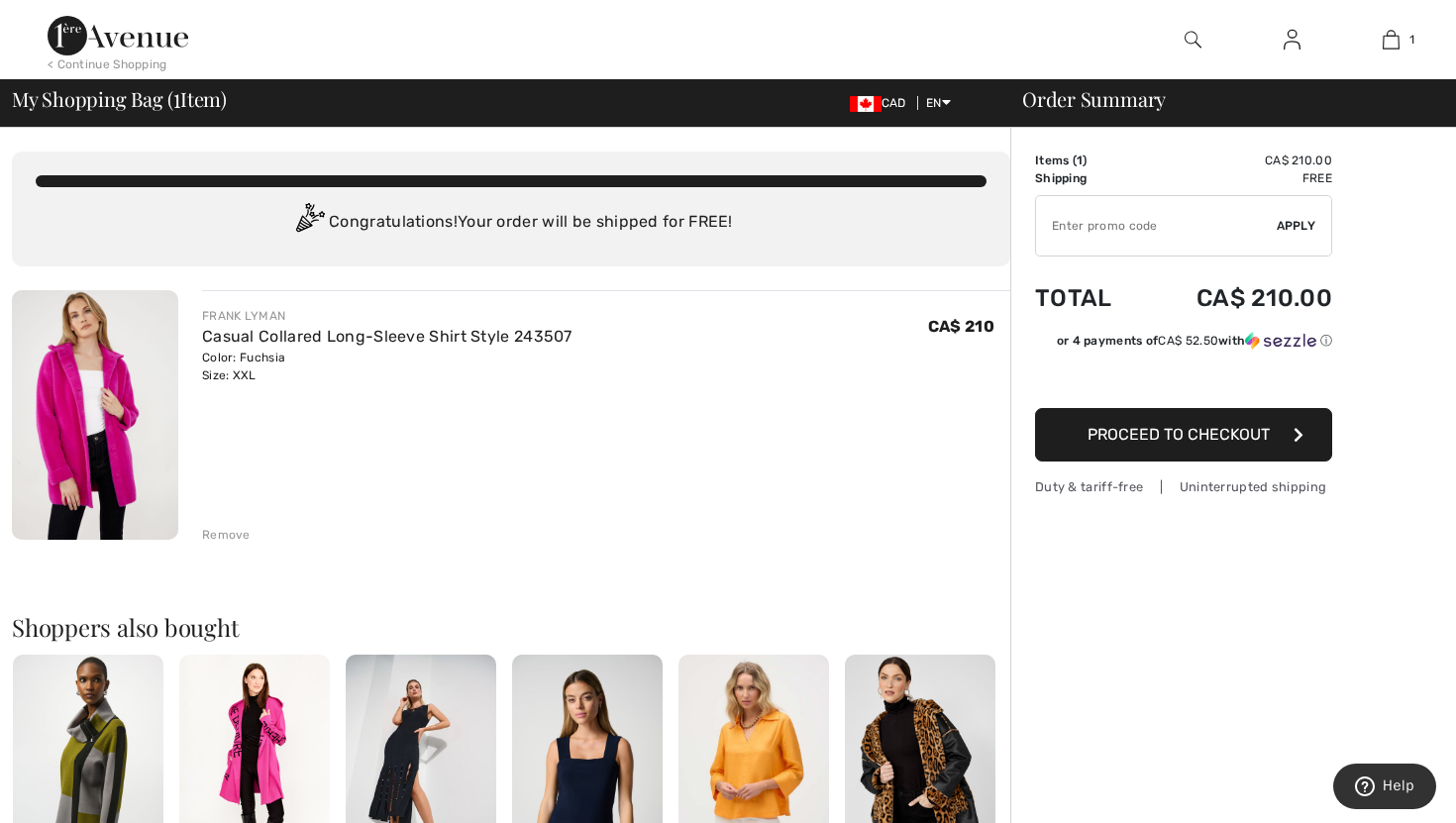 click on "Proceed to Checkout" at bounding box center (1179, 434) 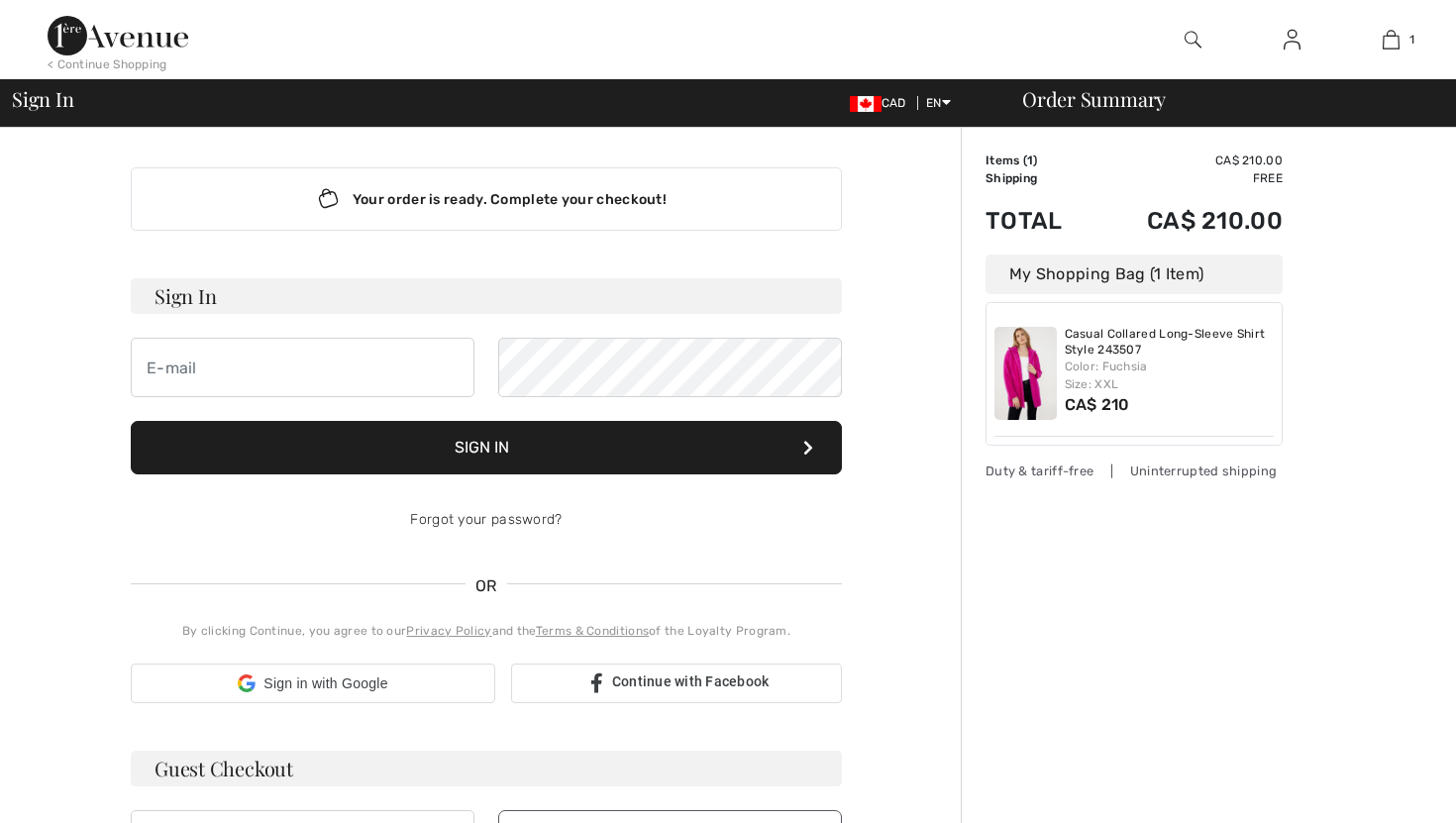 scroll, scrollTop: 0, scrollLeft: 0, axis: both 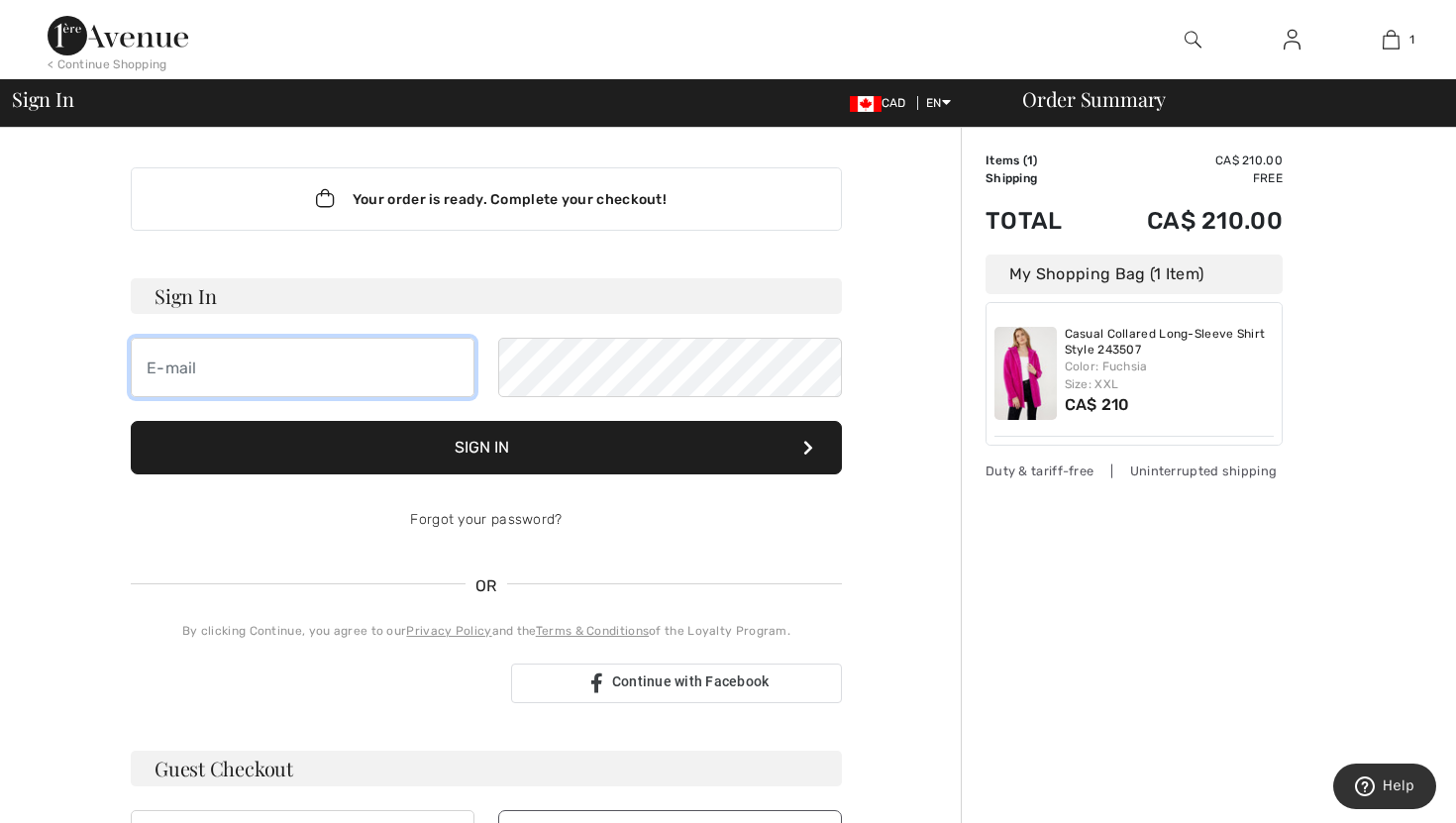 click at bounding box center [302, 367] 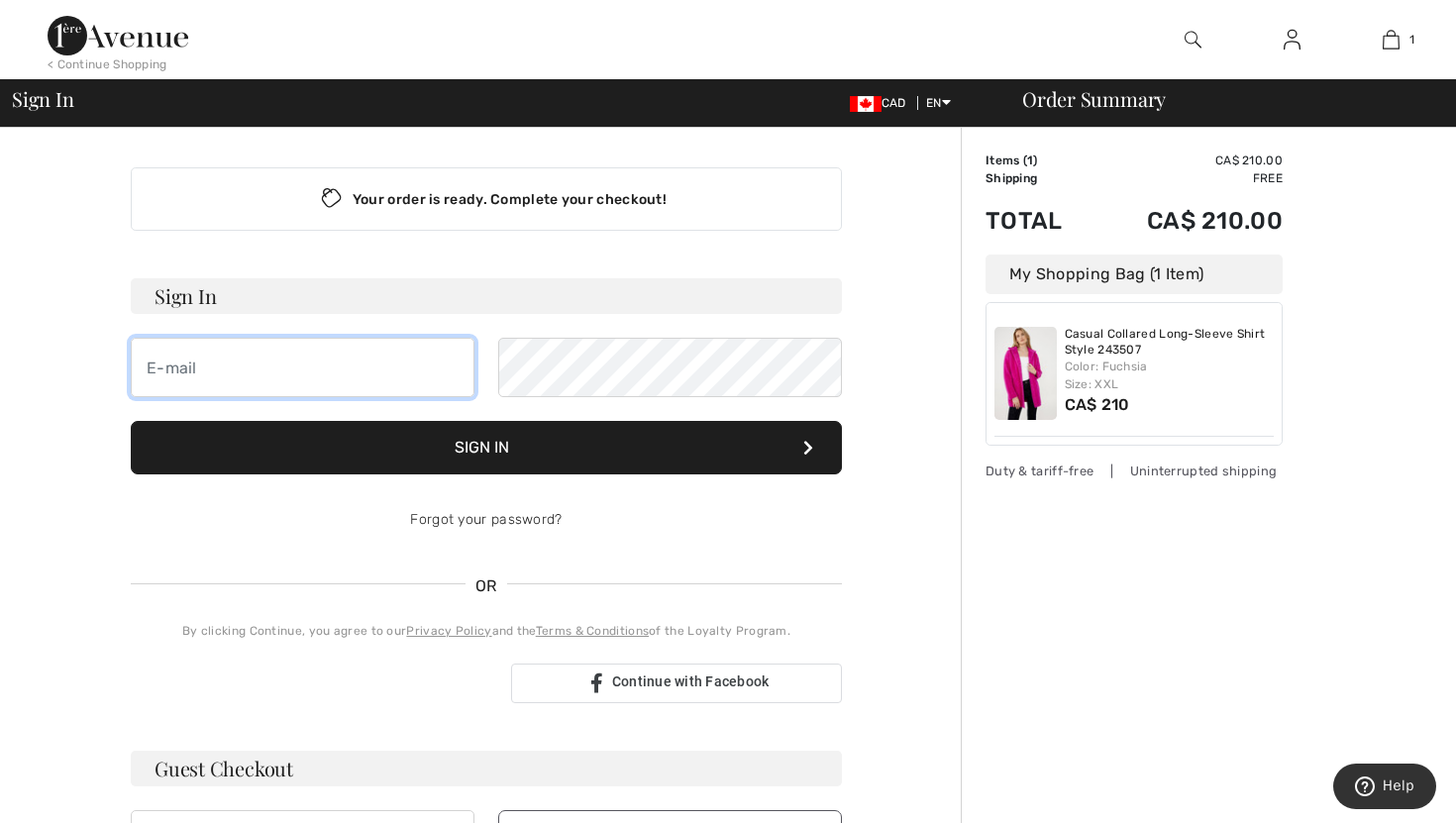 type on "jill.barter@icloud.com" 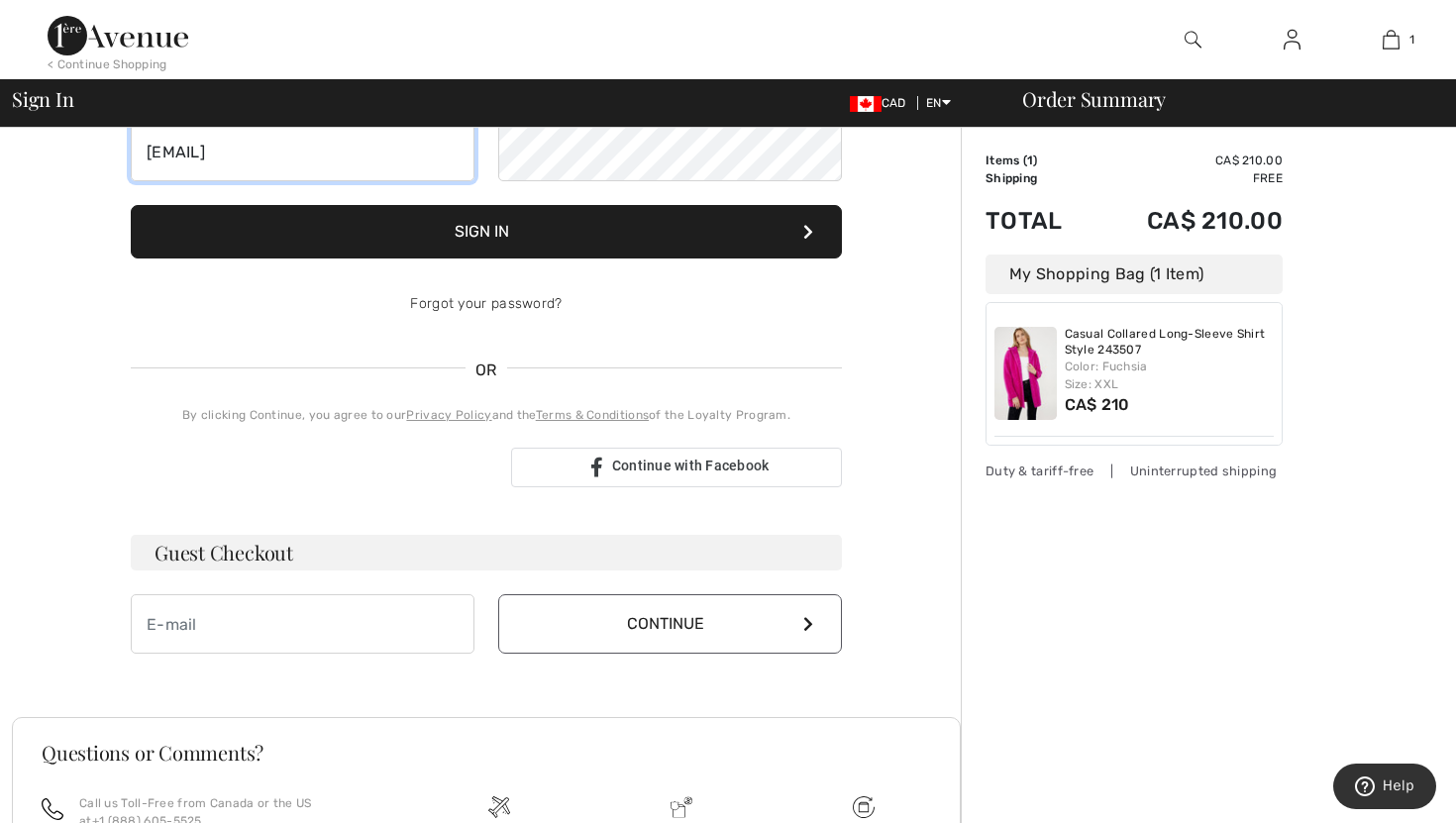 scroll, scrollTop: 239, scrollLeft: 0, axis: vertical 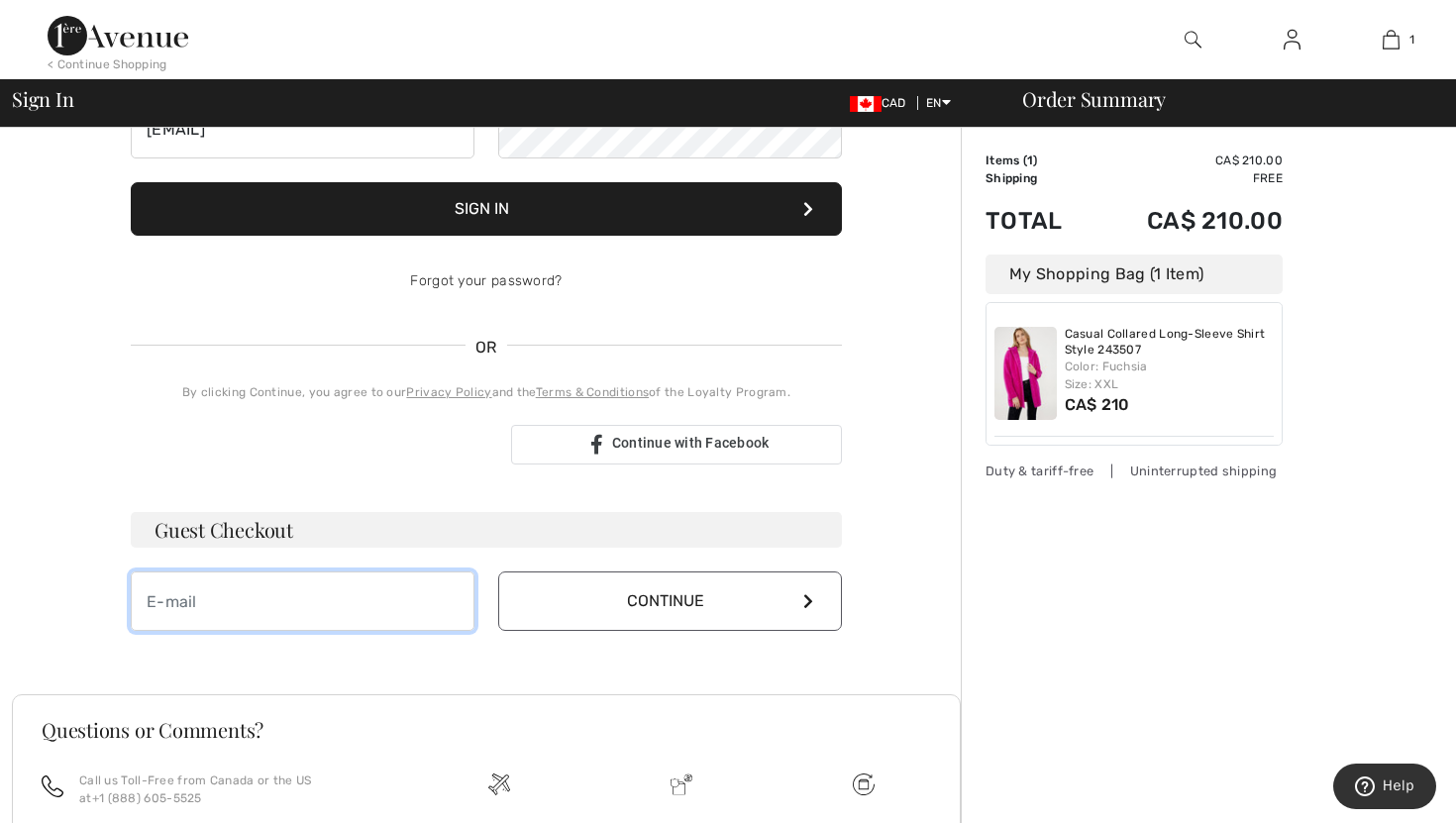 click at bounding box center (302, 601) 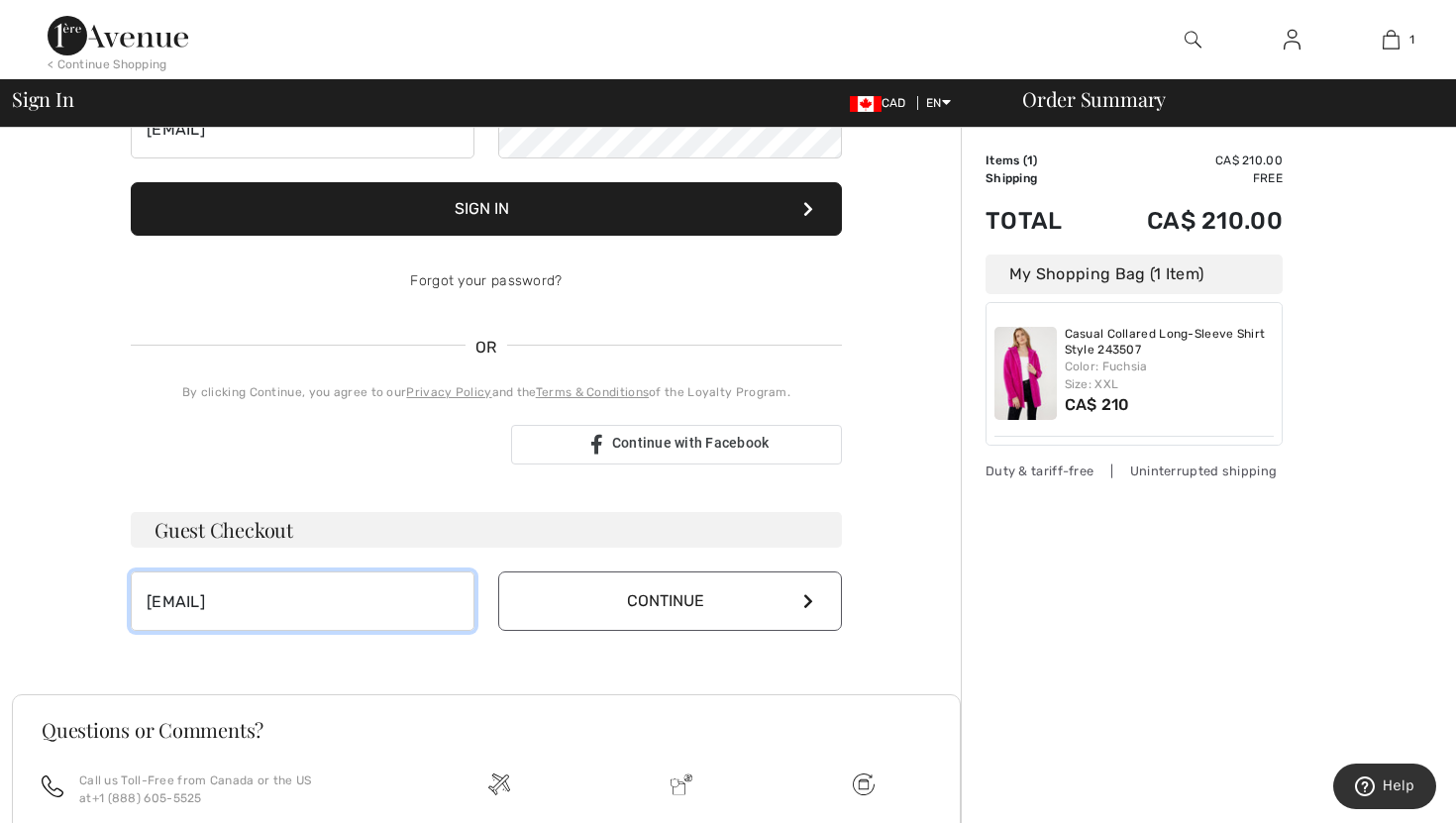 type on "jill.barter@icloud.com" 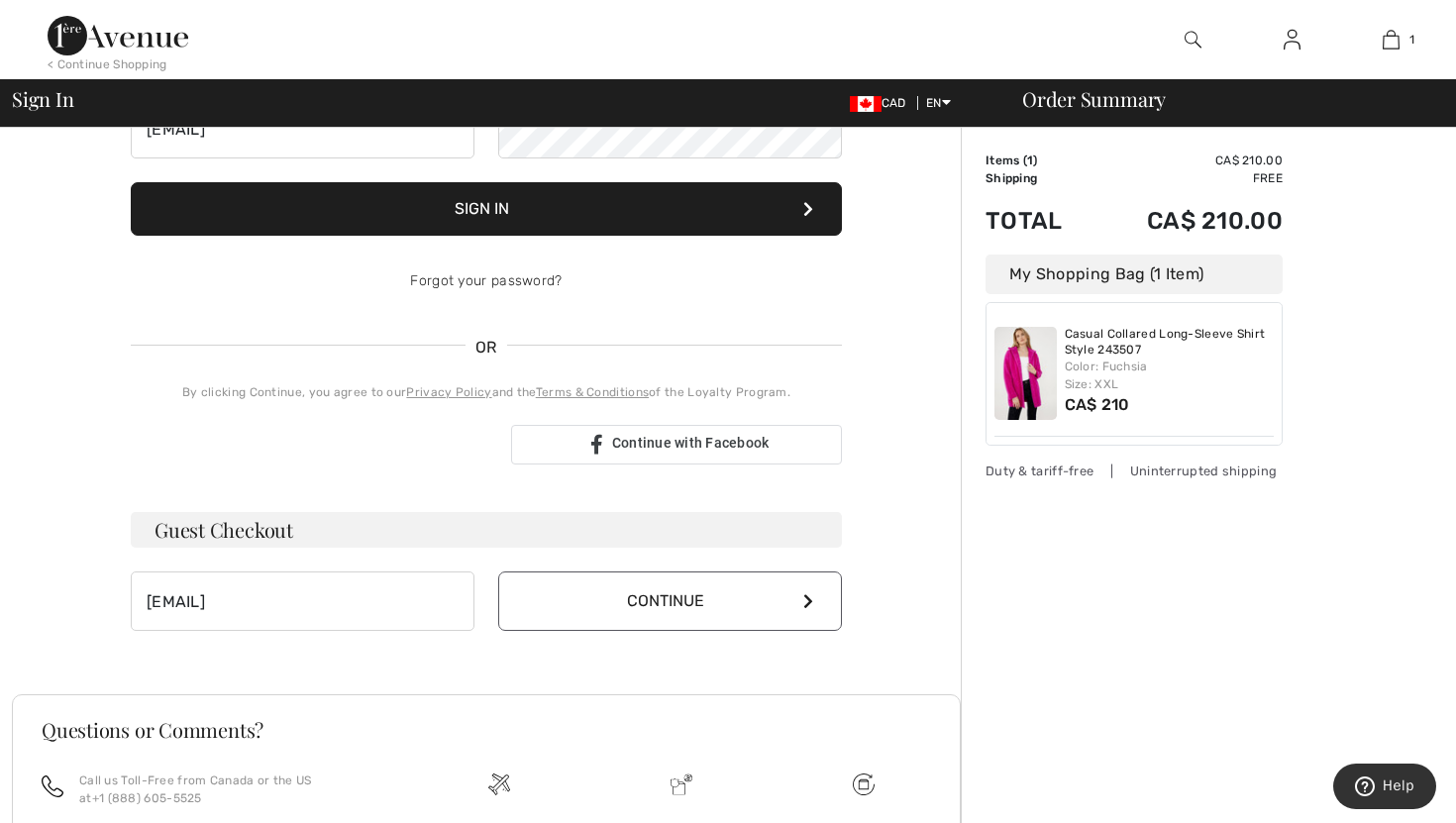 click on "Continue" at bounding box center (670, 601) 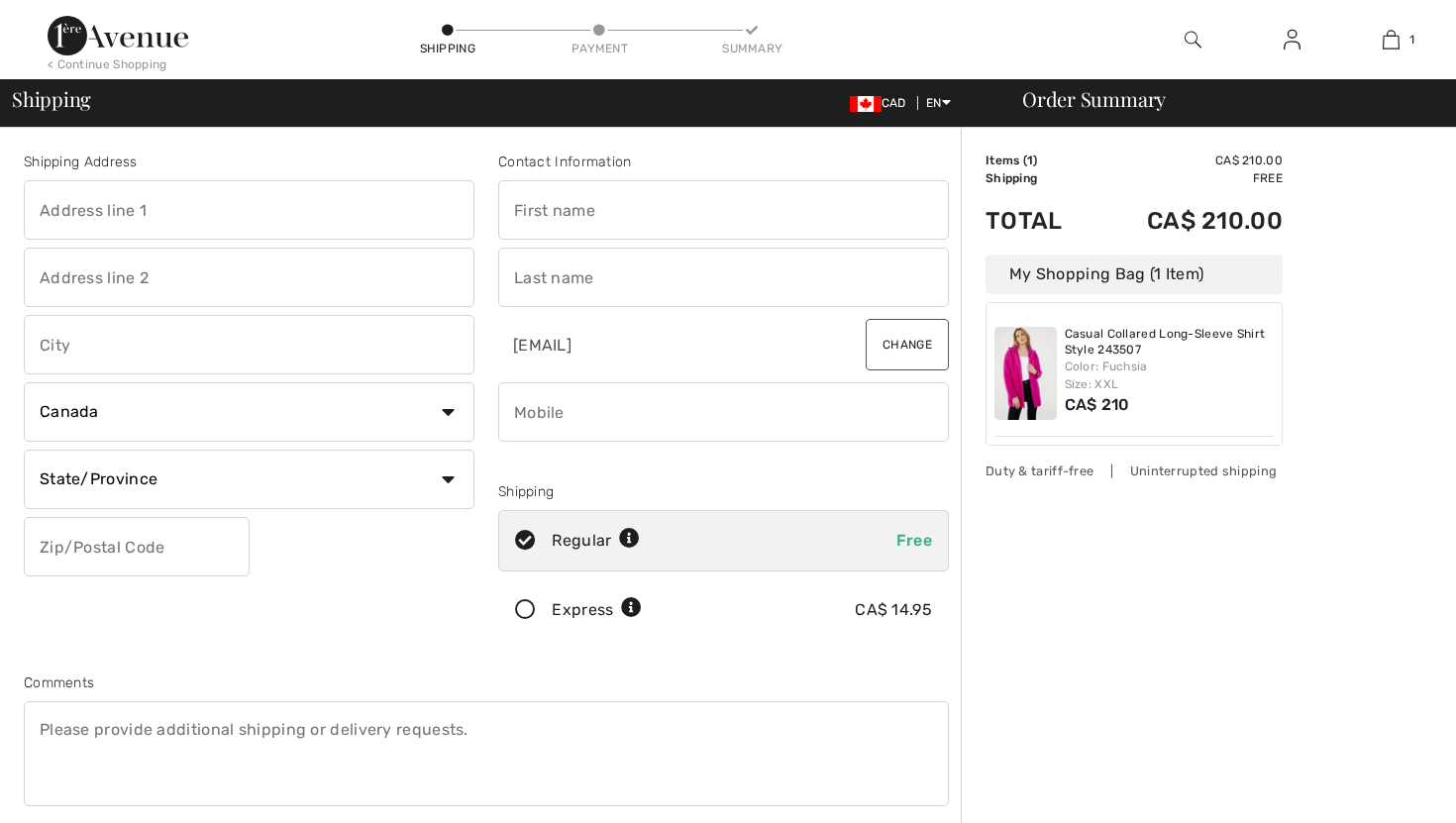 scroll, scrollTop: 0, scrollLeft: 0, axis: both 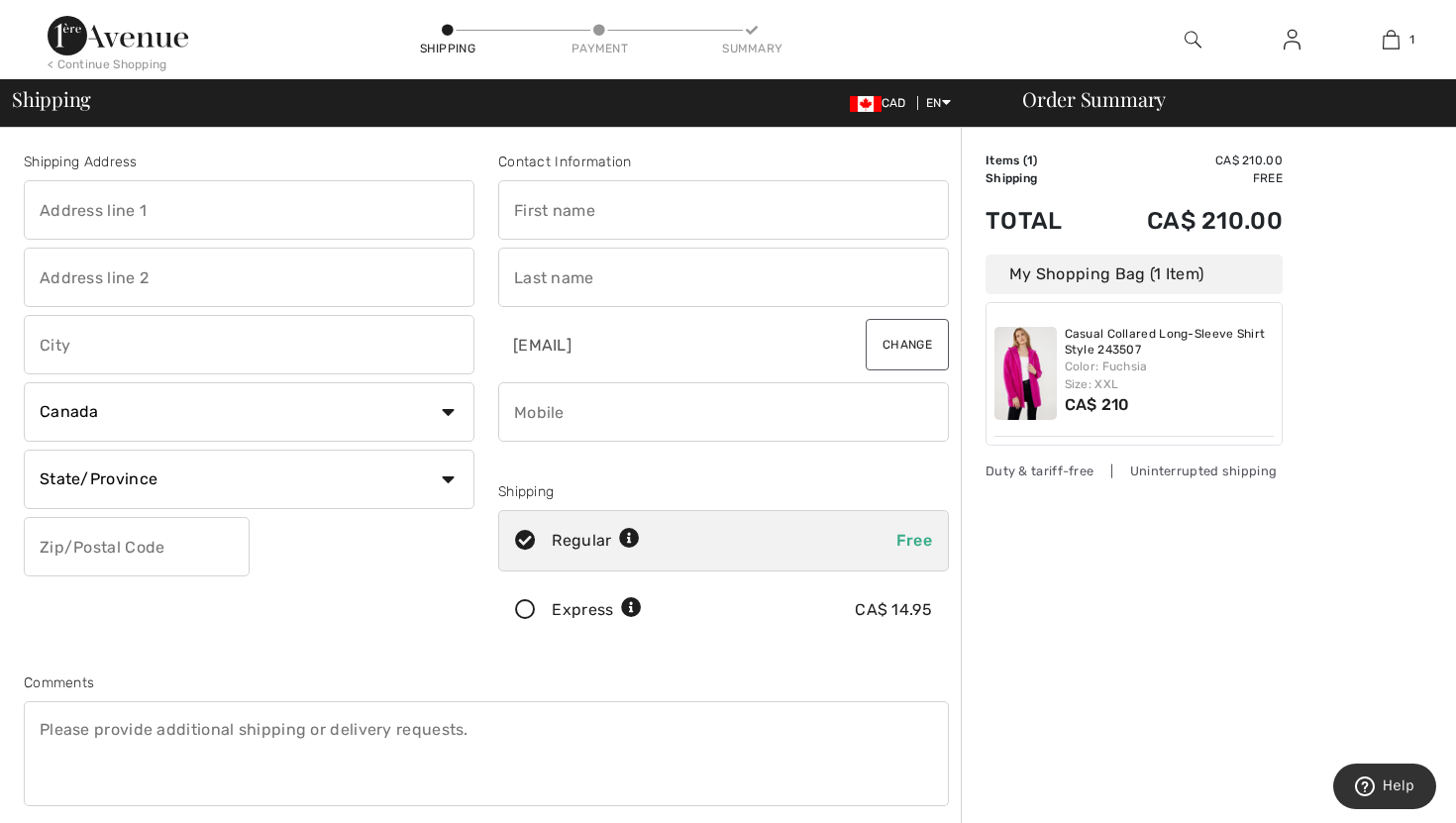 click at bounding box center [723, 210] 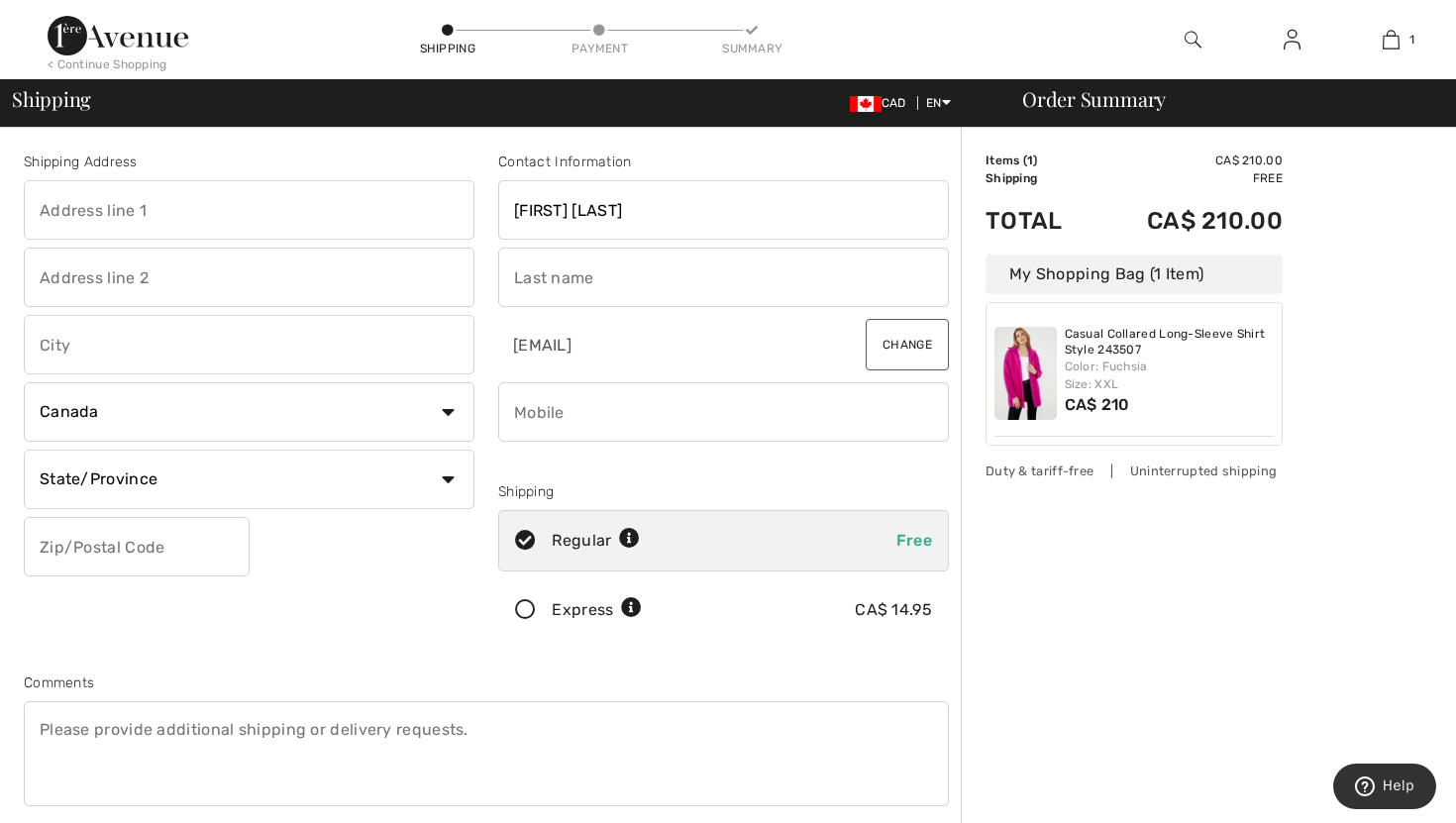 type on "29 Osbourne St" 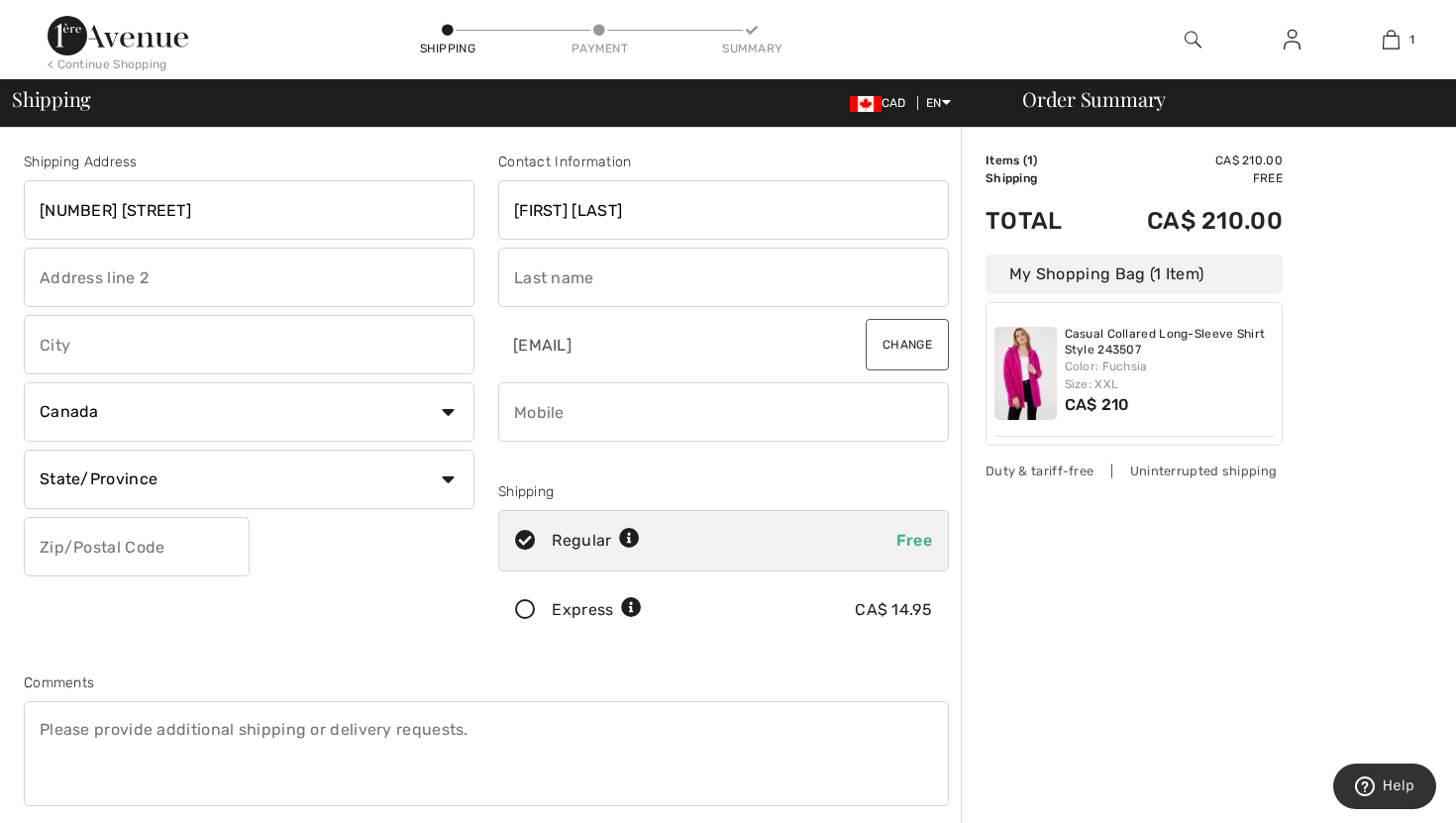 type on "St Johns" 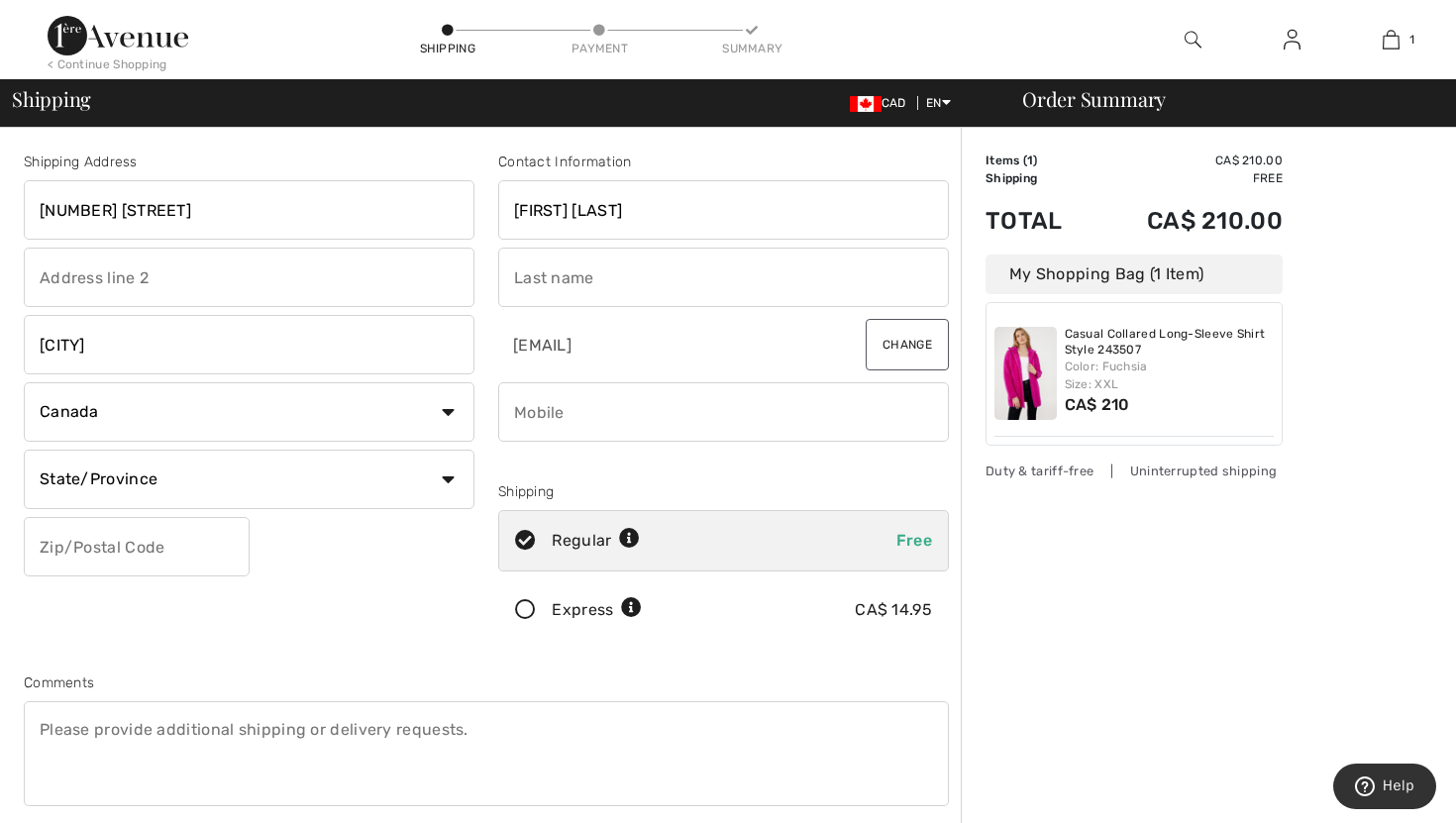 type on "A1B 1X6" 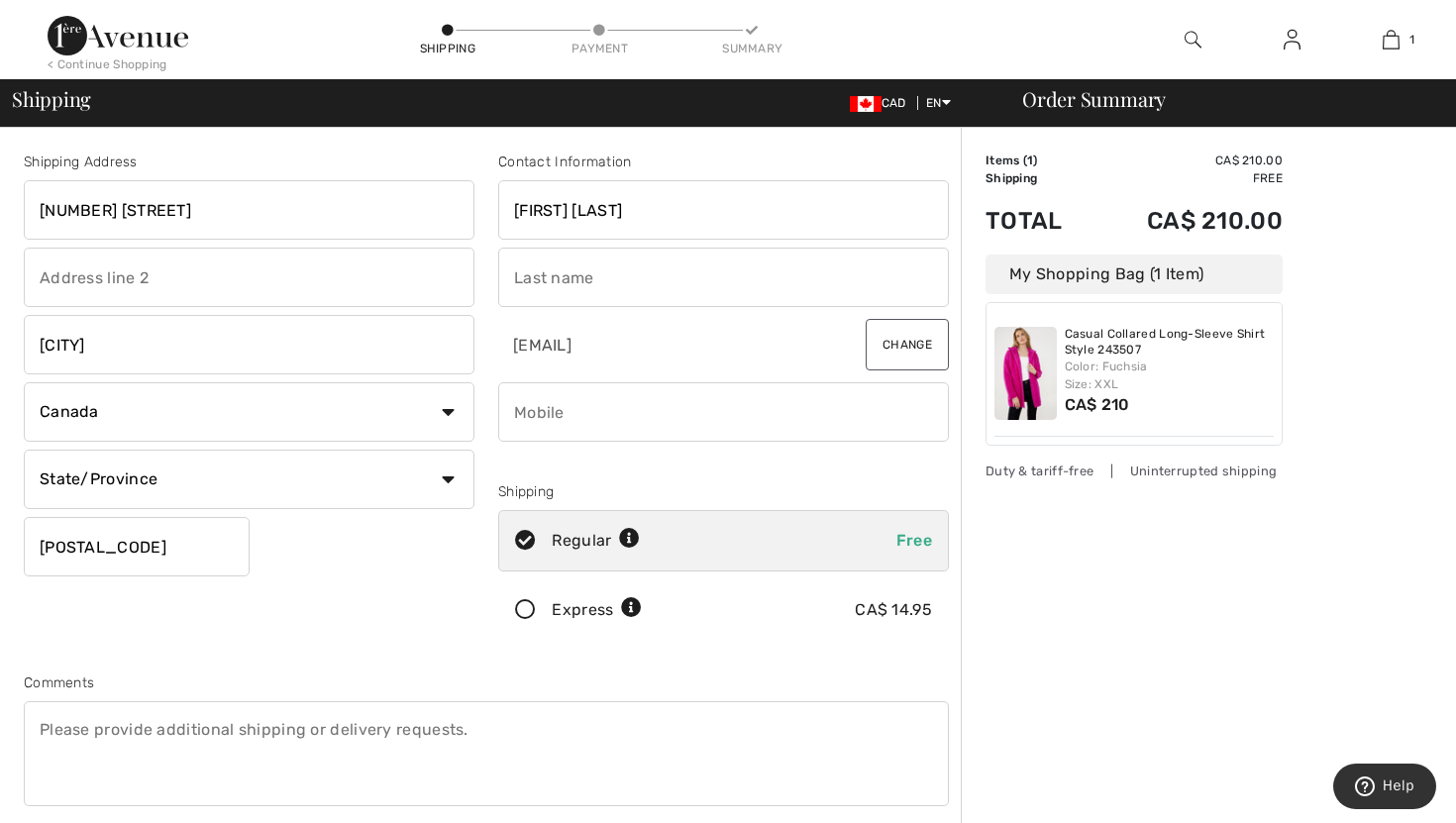type on "barter" 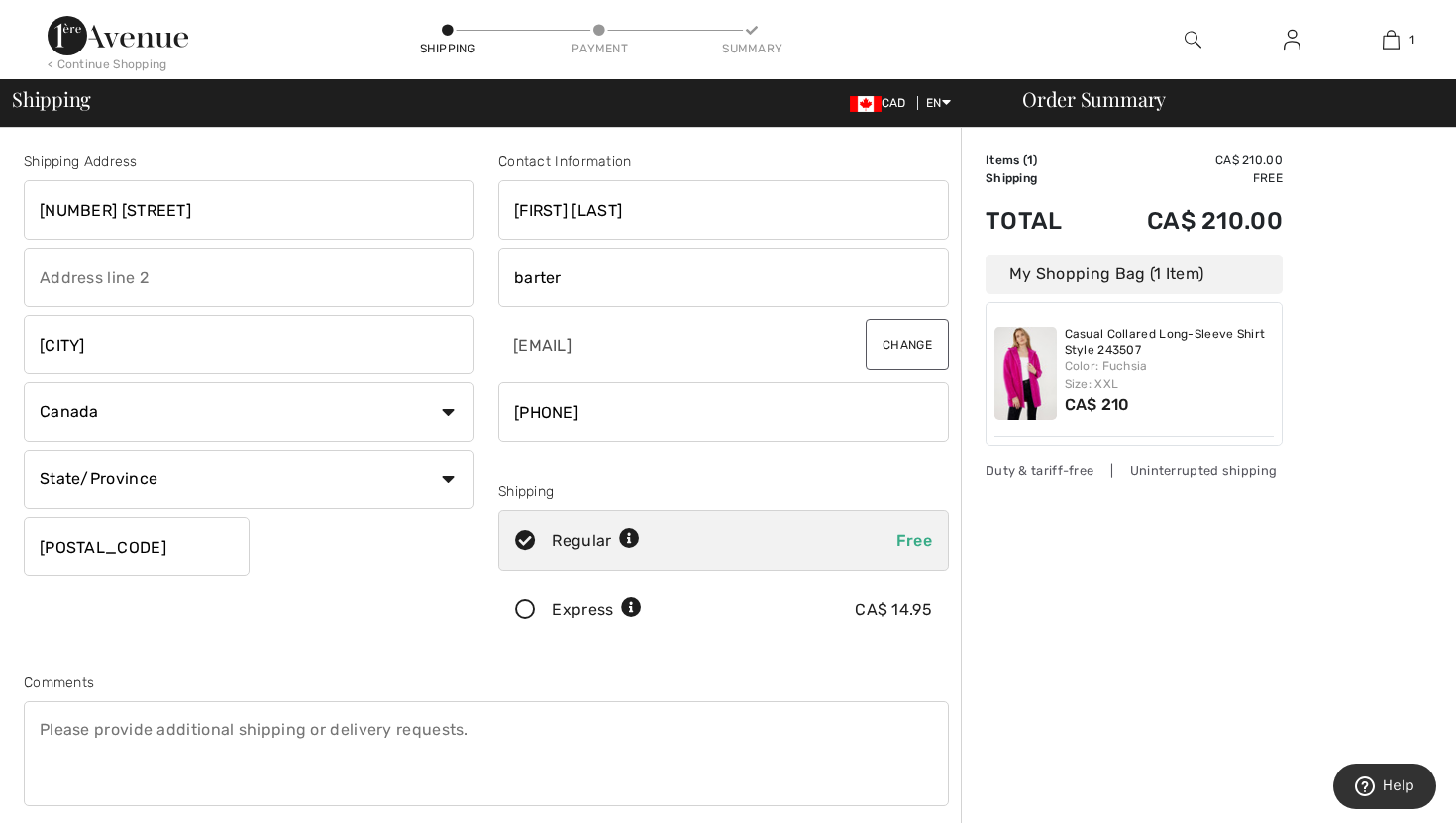 type on "[POSTAL CODE]" 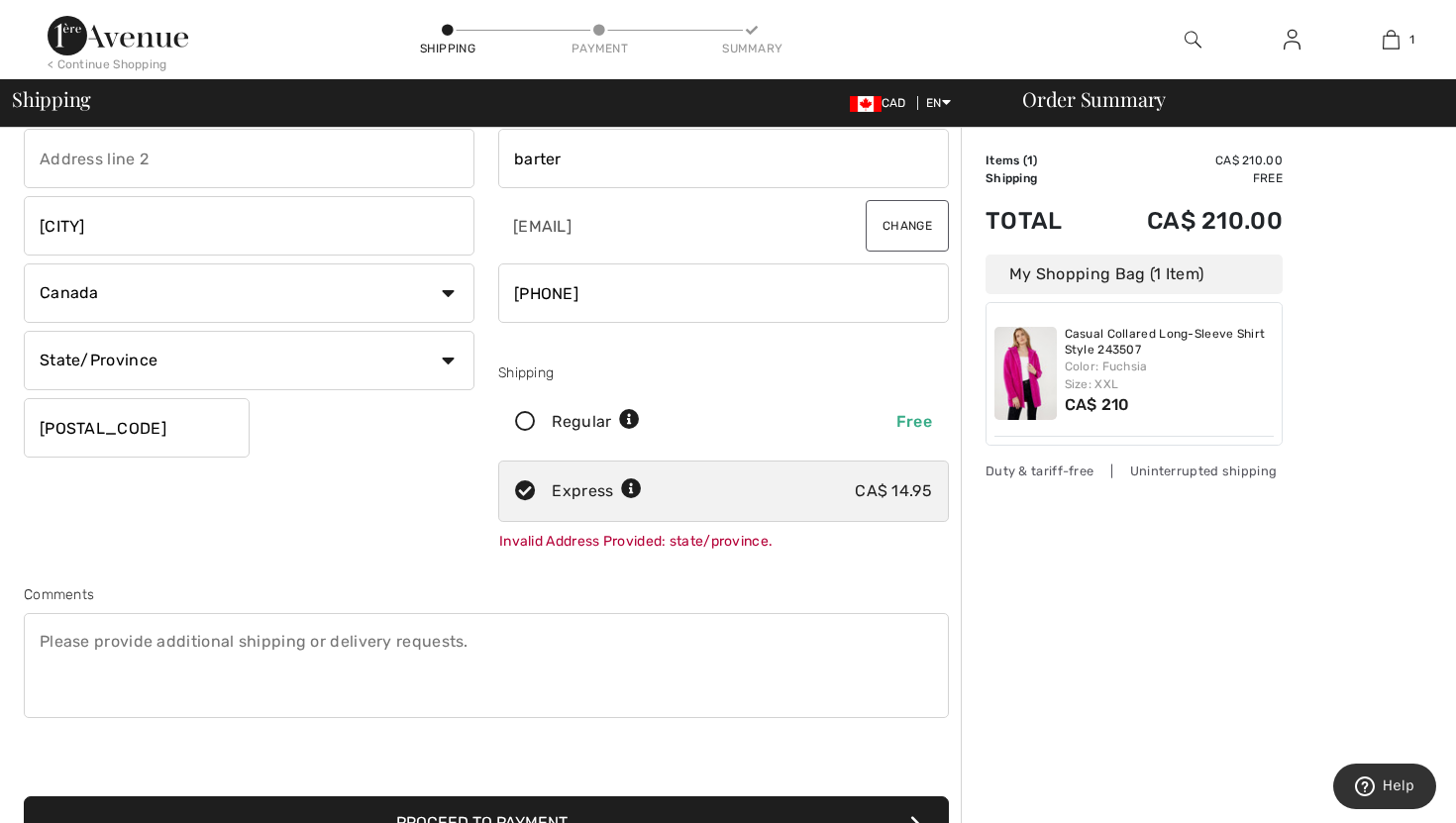 scroll, scrollTop: 0, scrollLeft: 0, axis: both 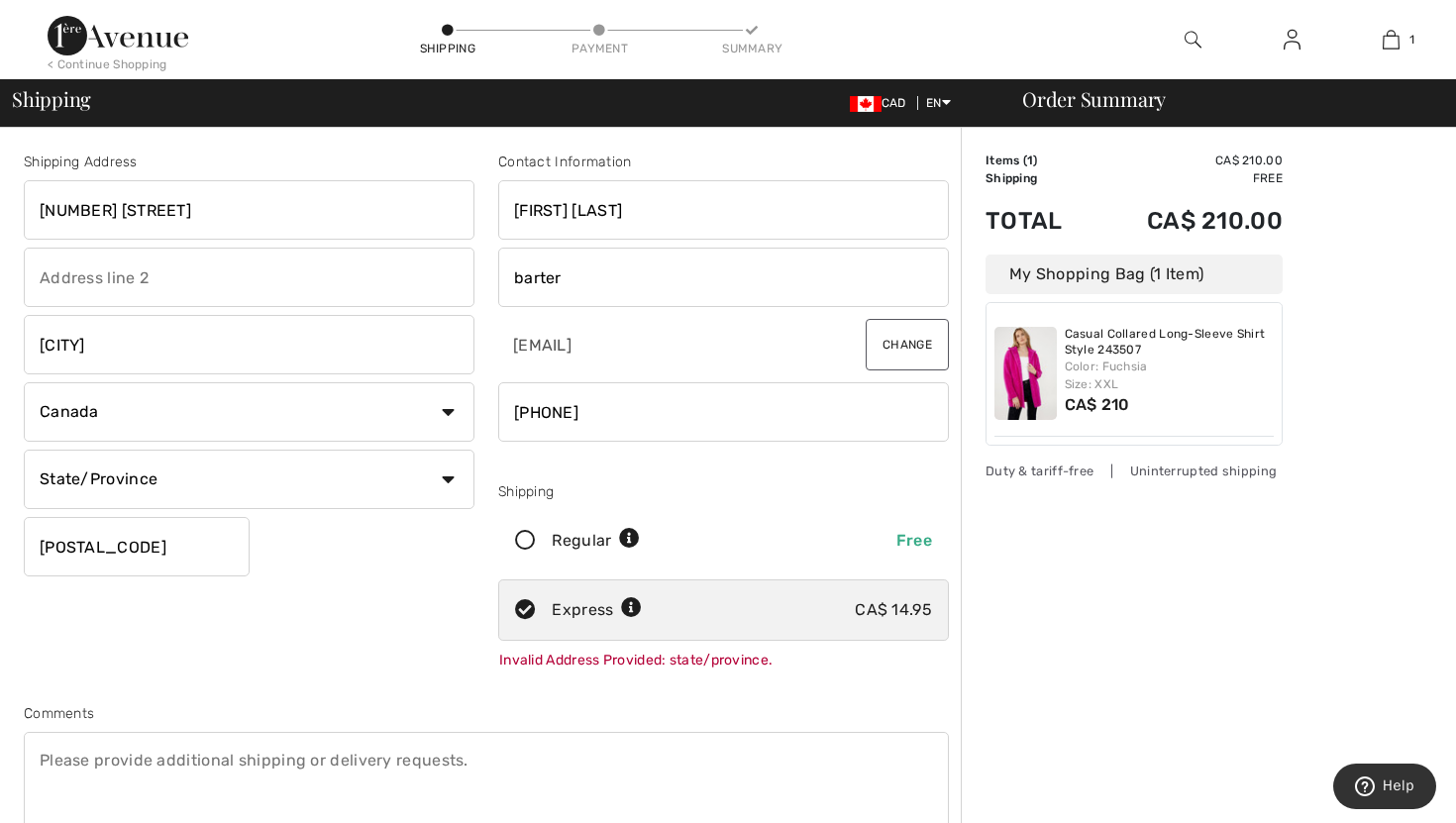 click on "State/Province
Alberta
British Columbia
Manitoba
New Brunswick
Newfoundland and Labrador
Northwest Territories
Nova Scotia
Nunavut
Ontario
Prince Edward Island
Quebec
Saskatchewan
Yukon" at bounding box center (249, 479) 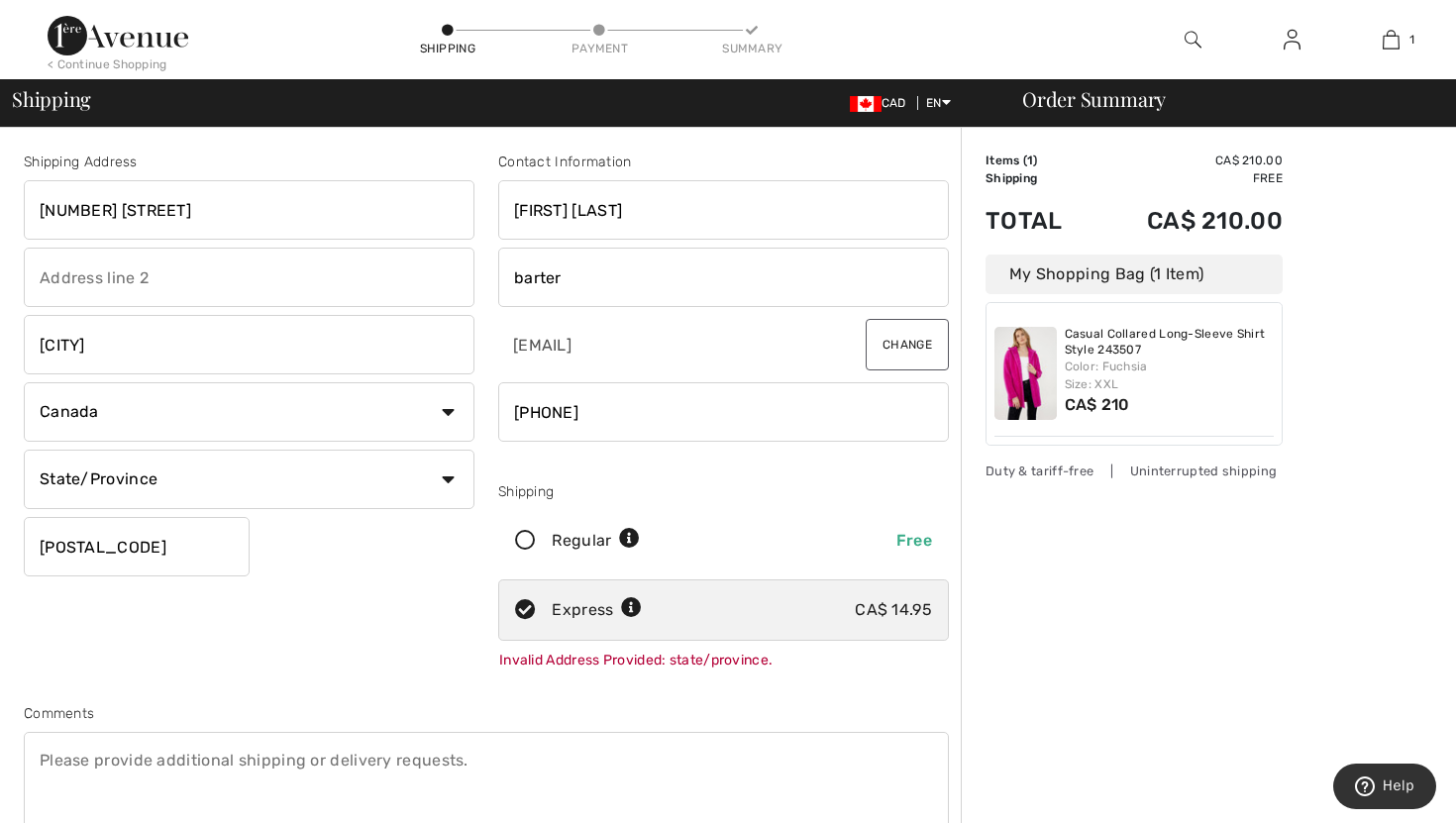 select on "NL" 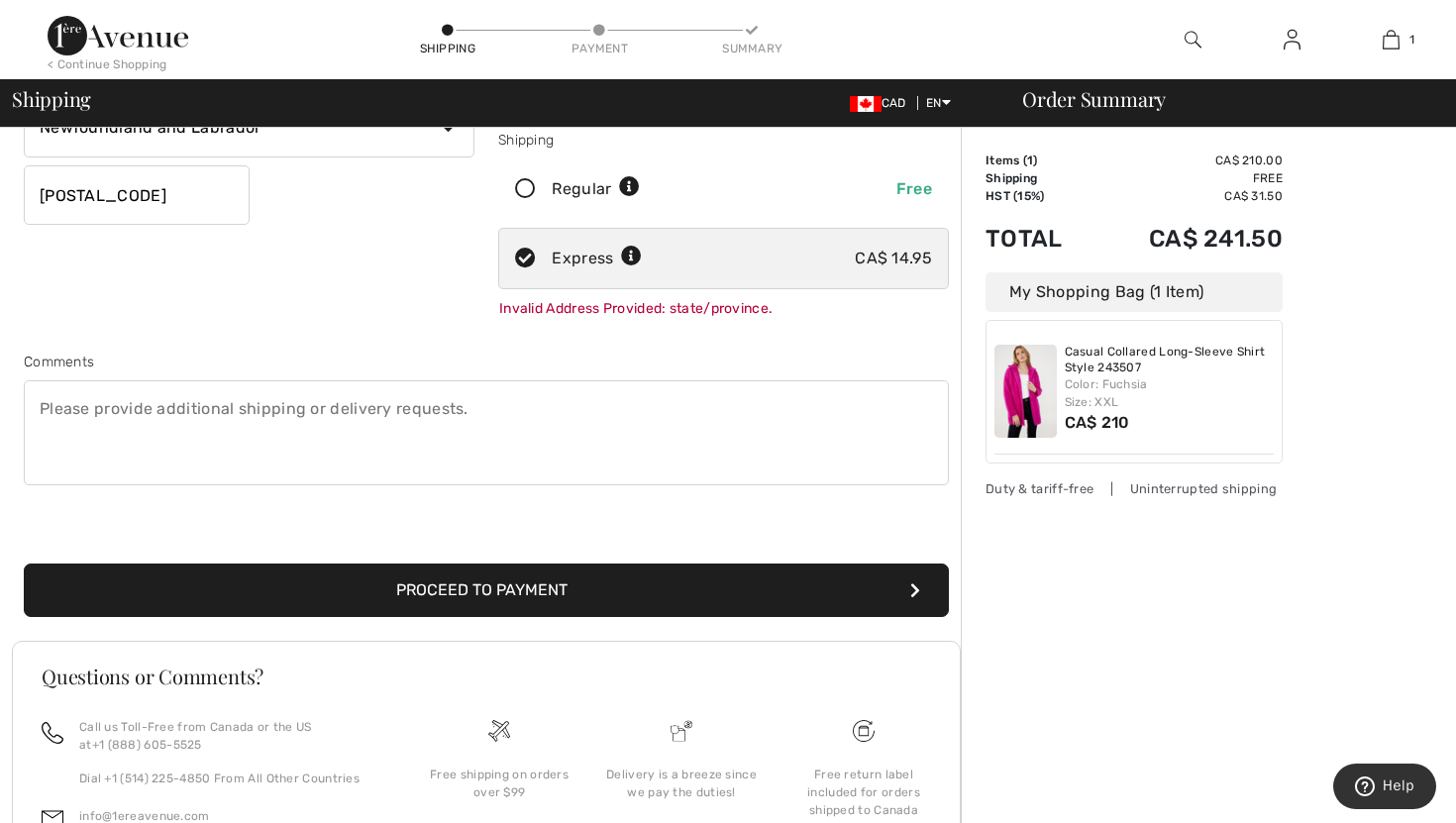 scroll, scrollTop: 373, scrollLeft: 0, axis: vertical 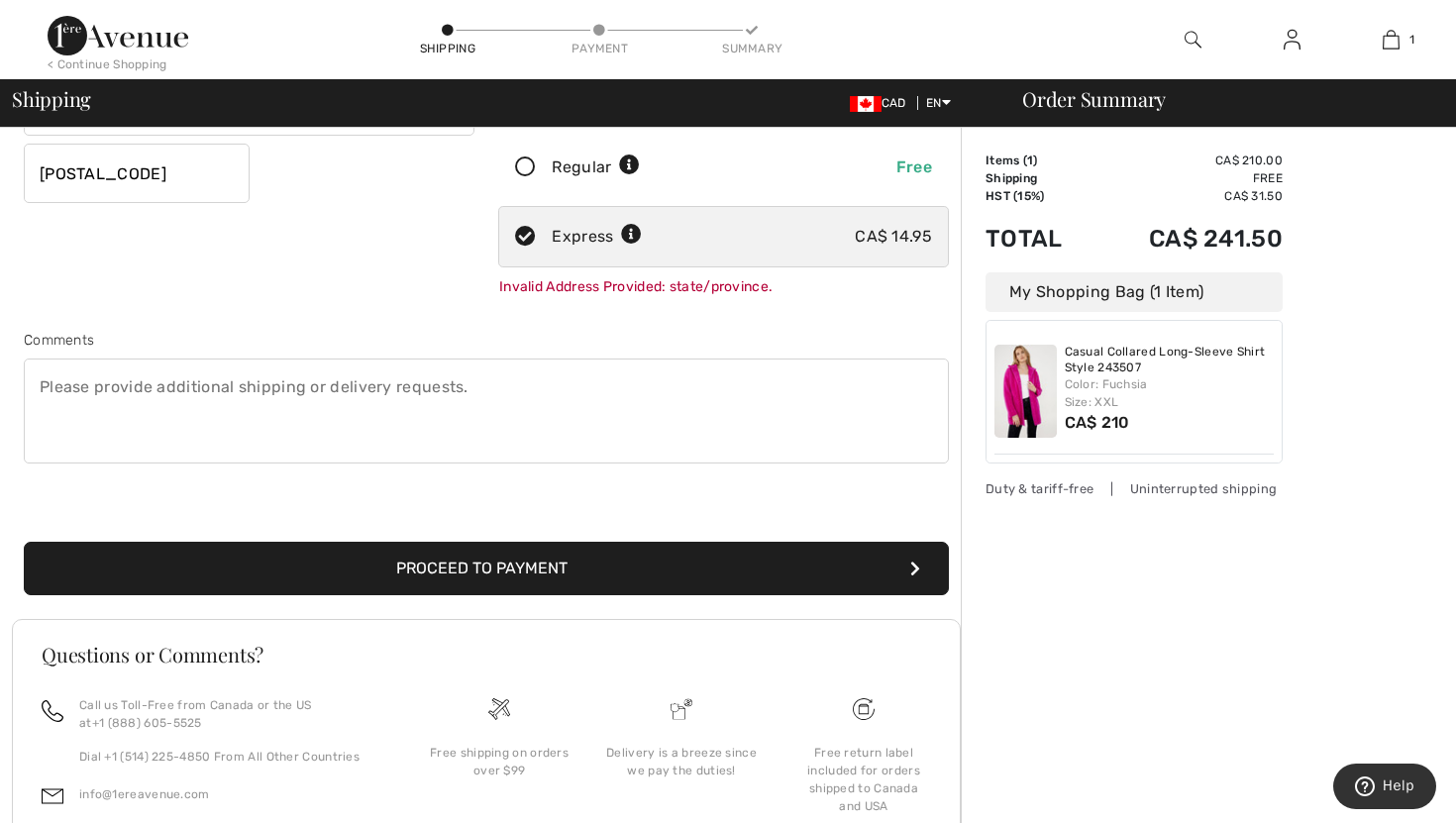 click on "Proceed to Payment" at bounding box center [486, 568] 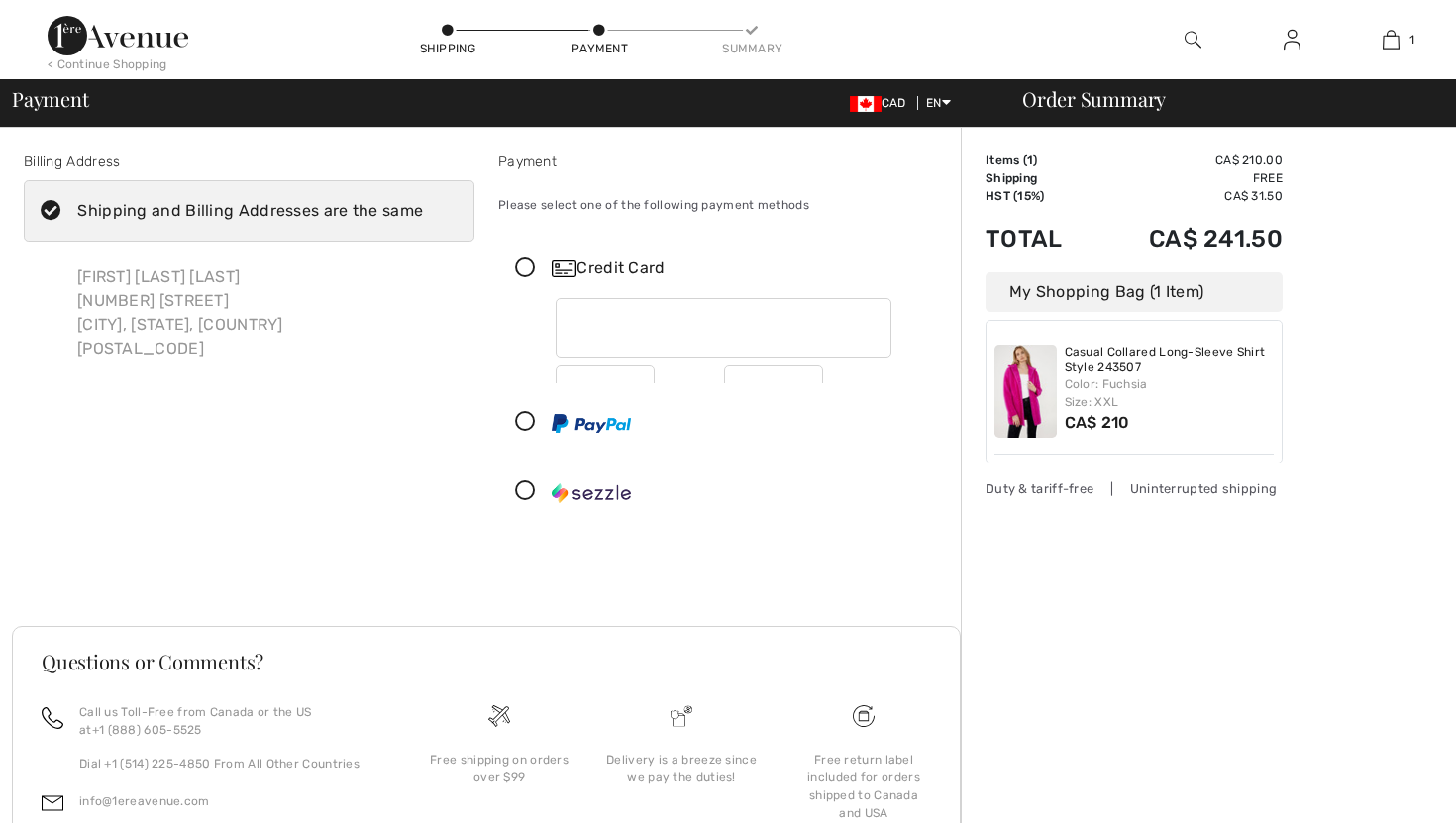 scroll, scrollTop: 0, scrollLeft: 0, axis: both 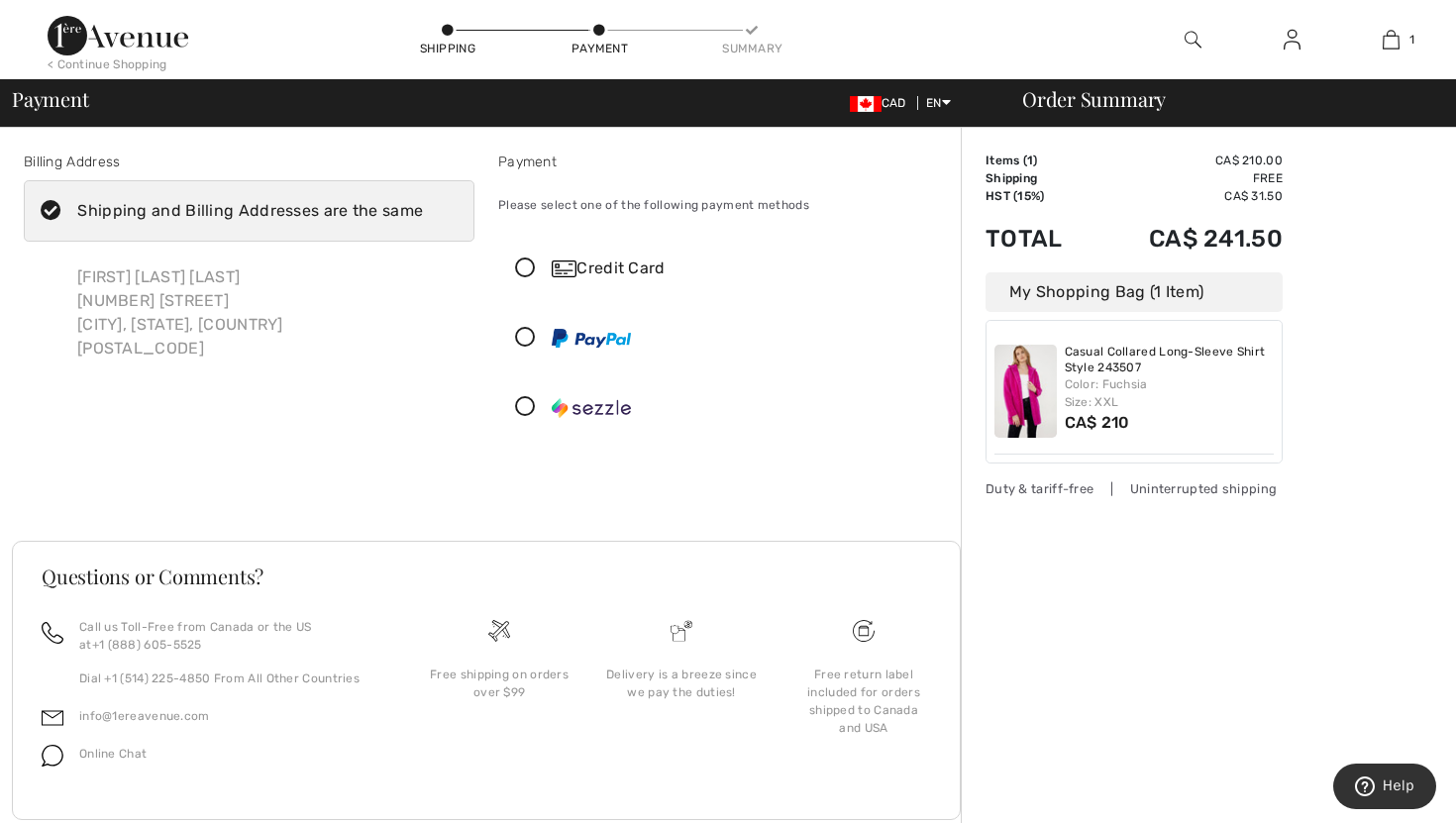 click at bounding box center [525, 268] 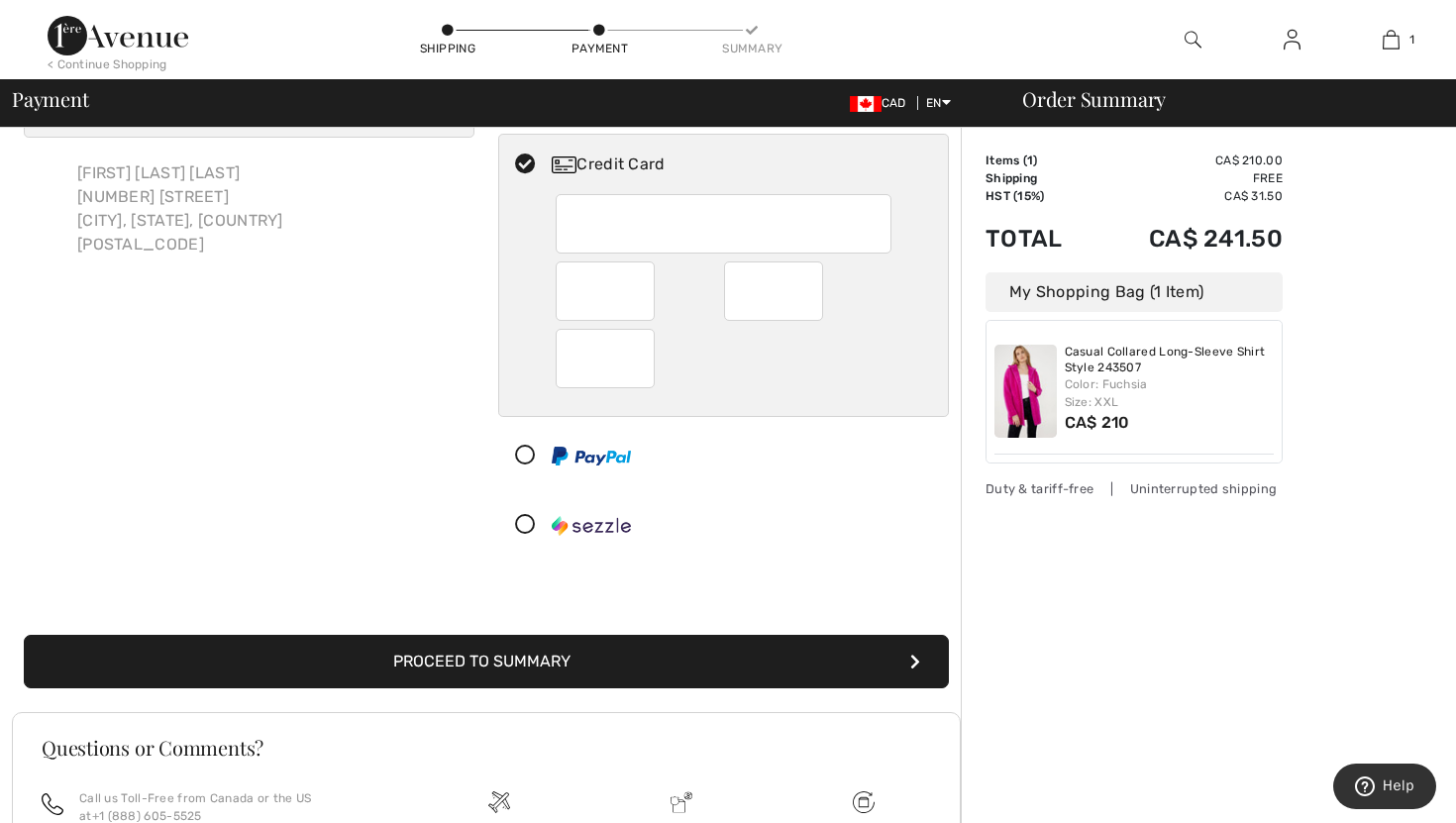 scroll, scrollTop: 143, scrollLeft: 0, axis: vertical 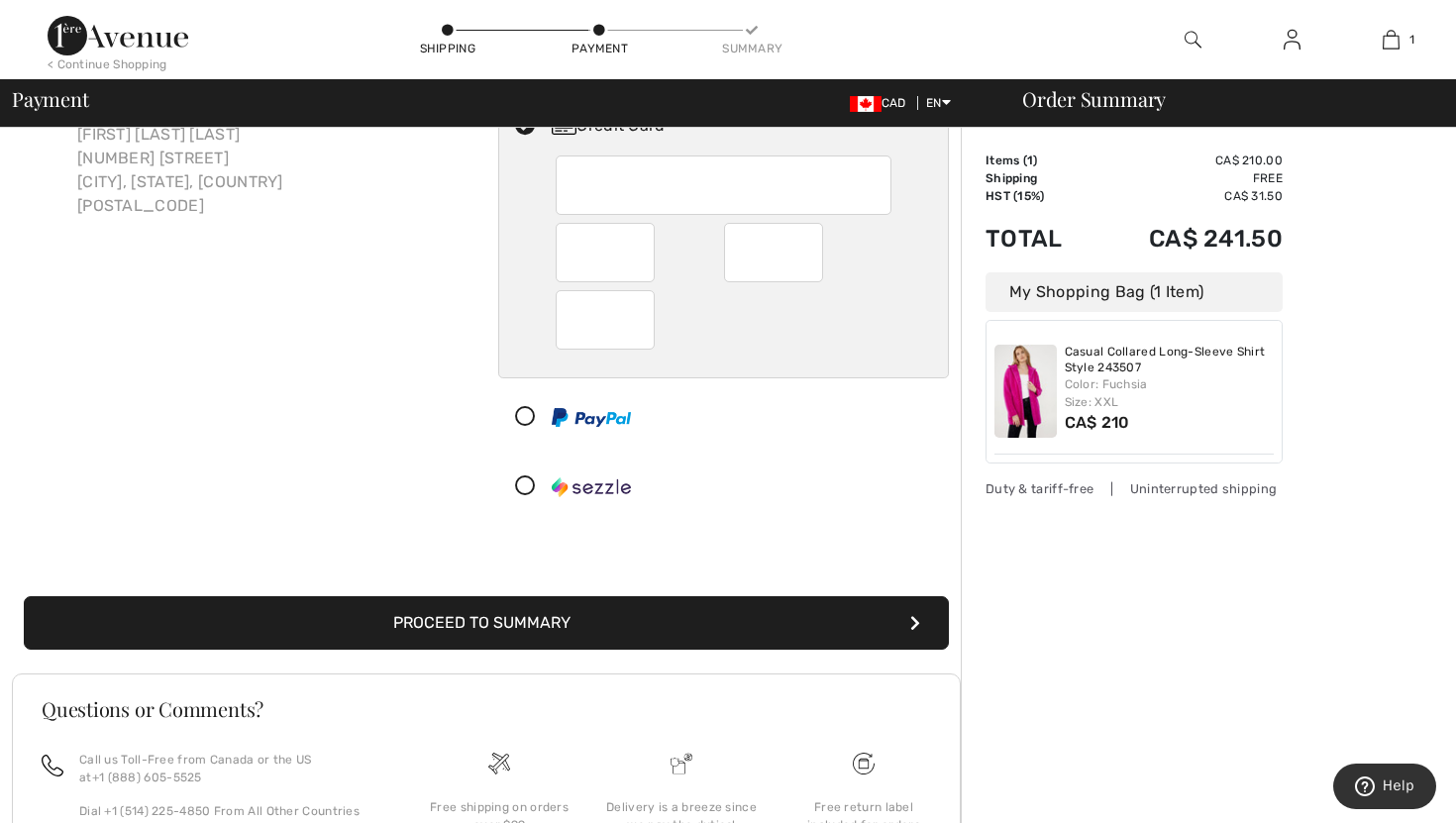 click on "Proceed to Summary" at bounding box center (486, 623) 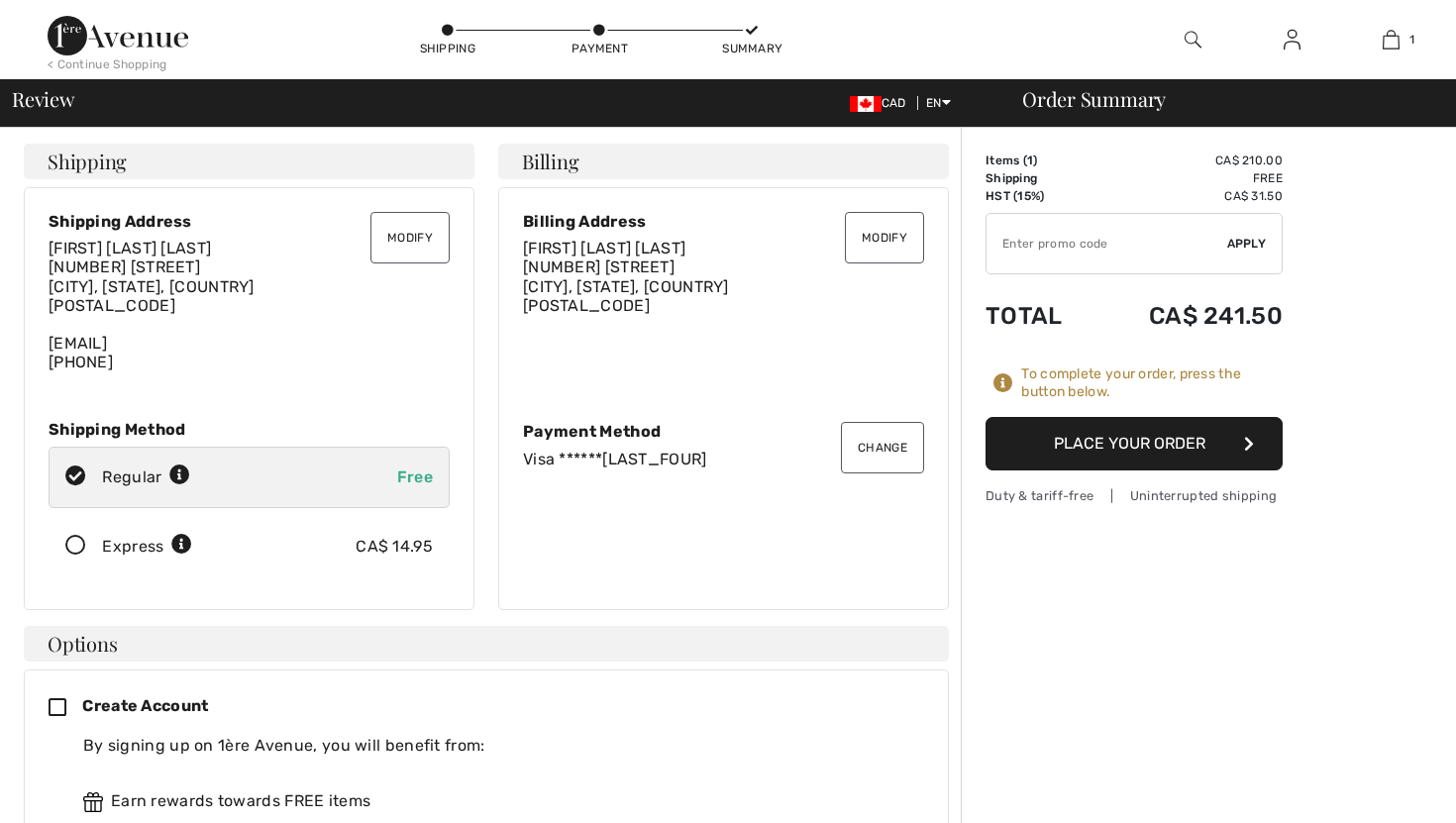 scroll, scrollTop: 0, scrollLeft: 0, axis: both 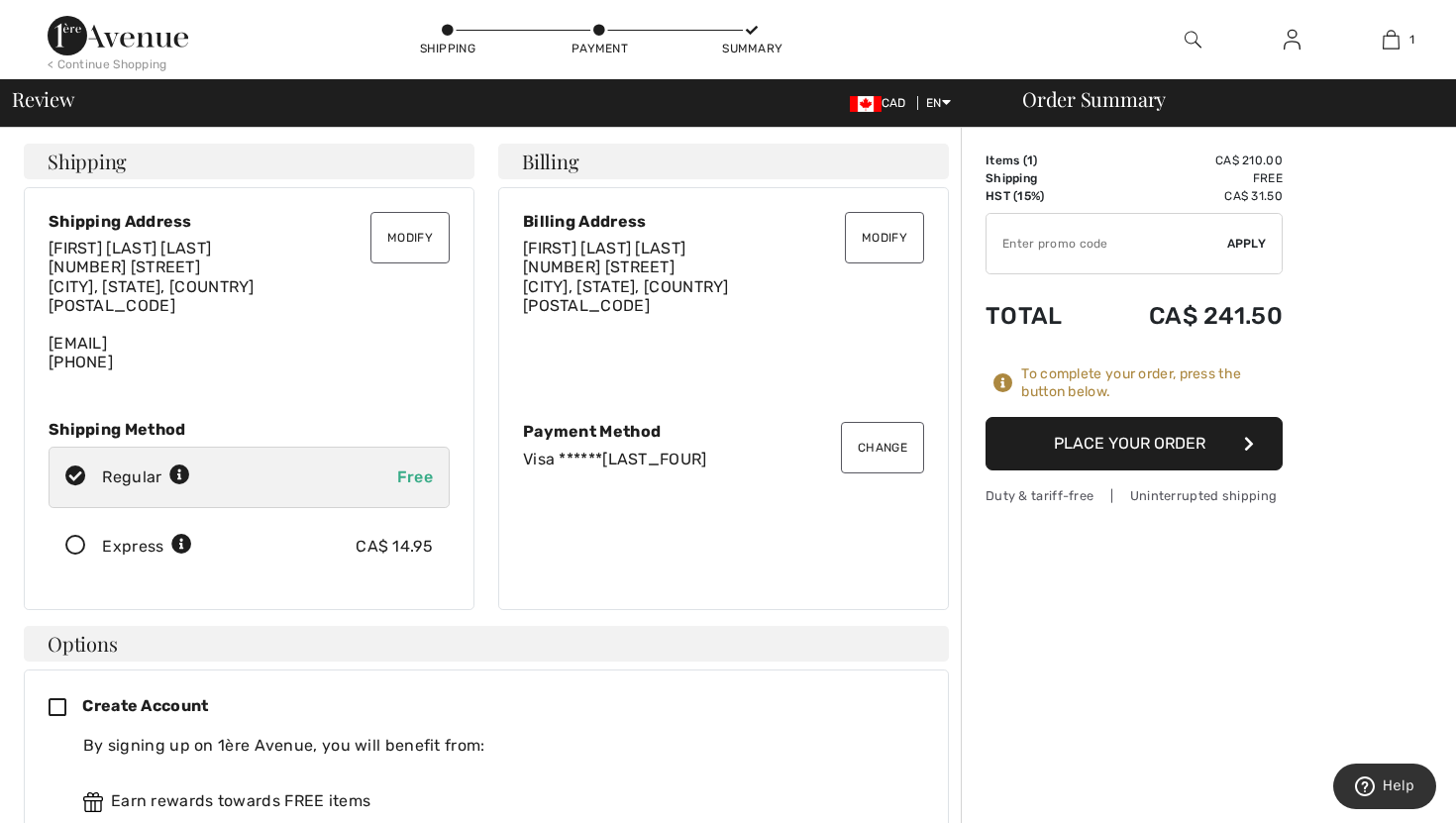 click at bounding box center [75, 546] 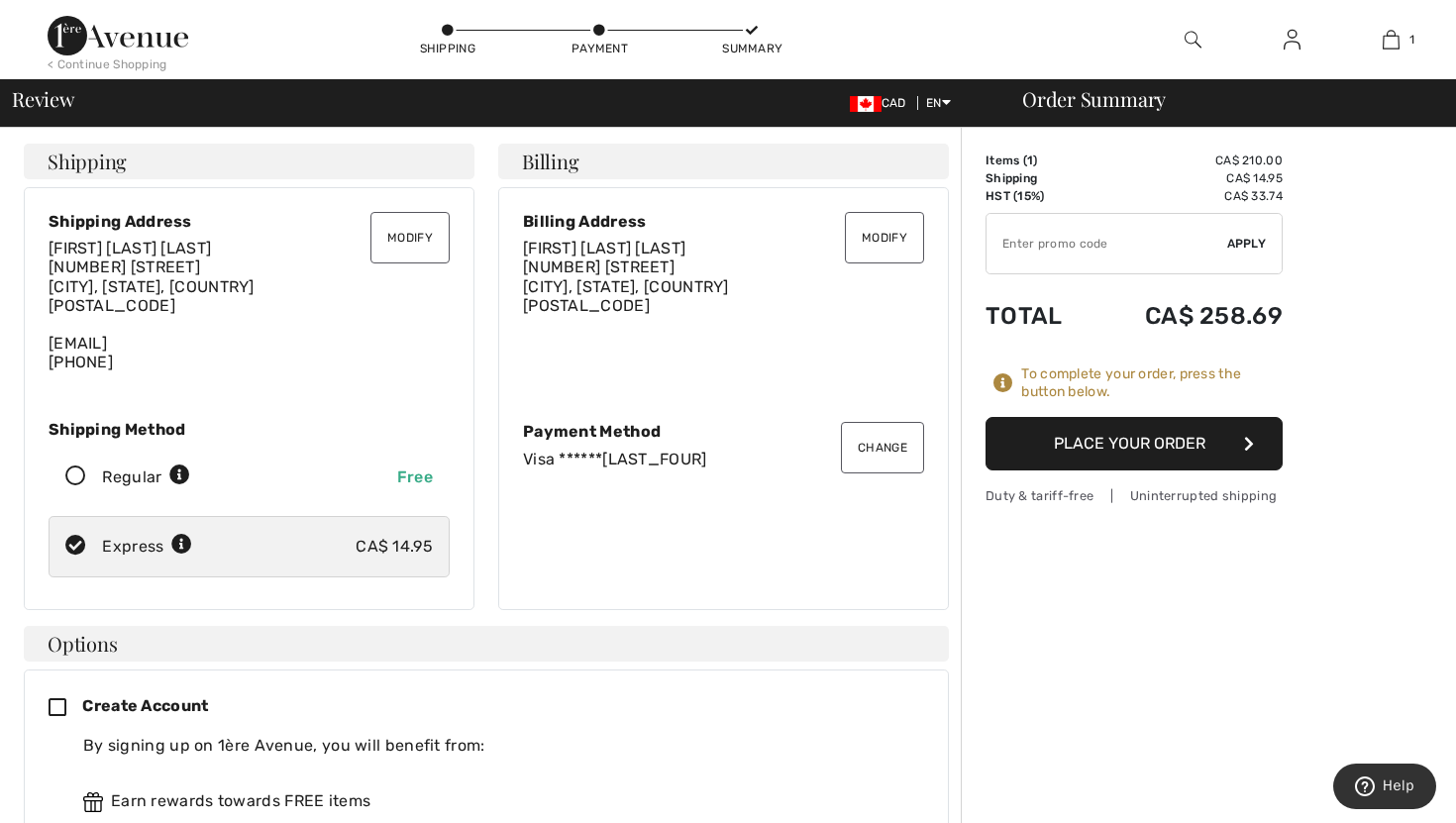 click on "Place Your Order" at bounding box center [1134, 444] 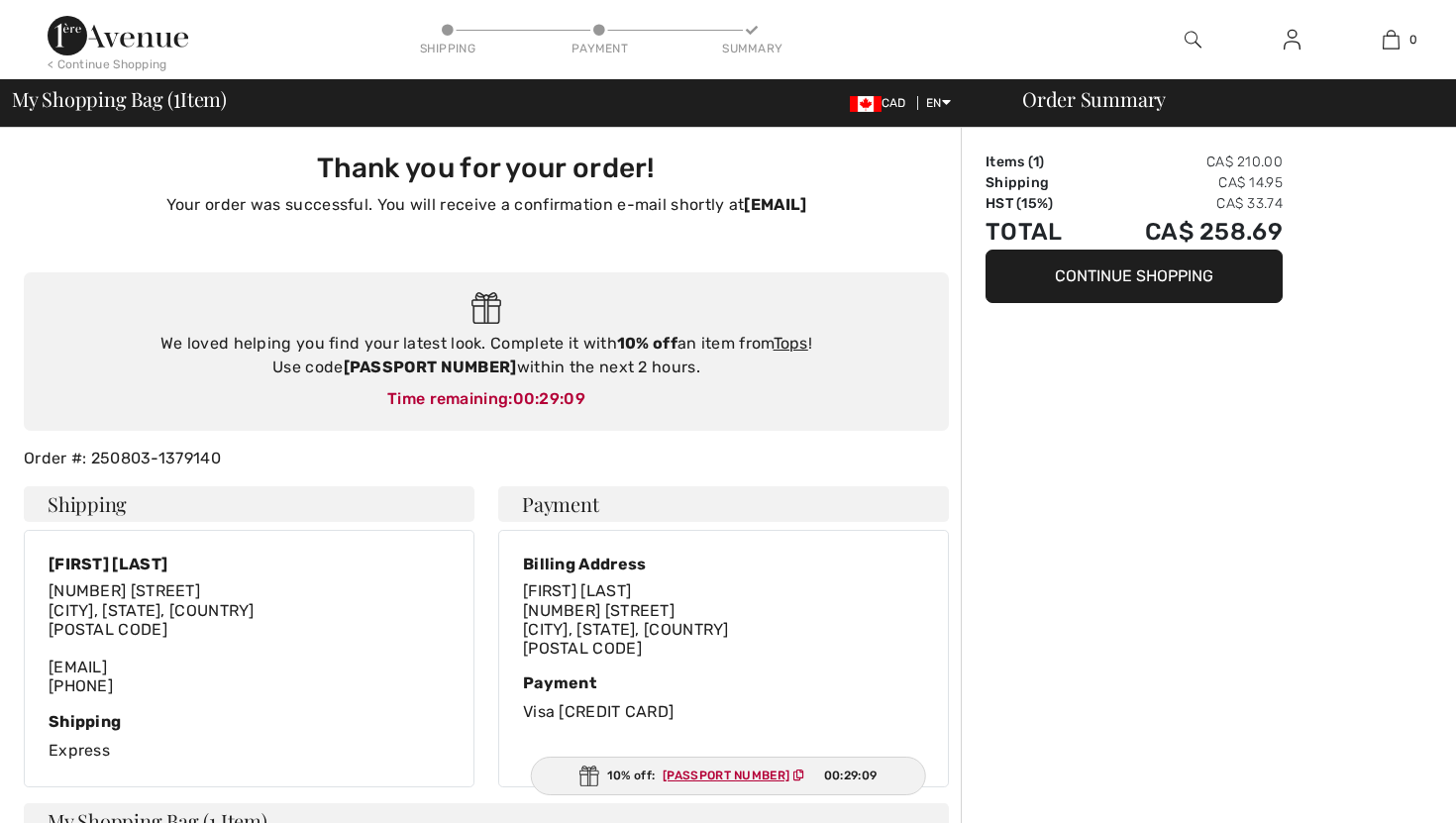 scroll, scrollTop: 0, scrollLeft: 0, axis: both 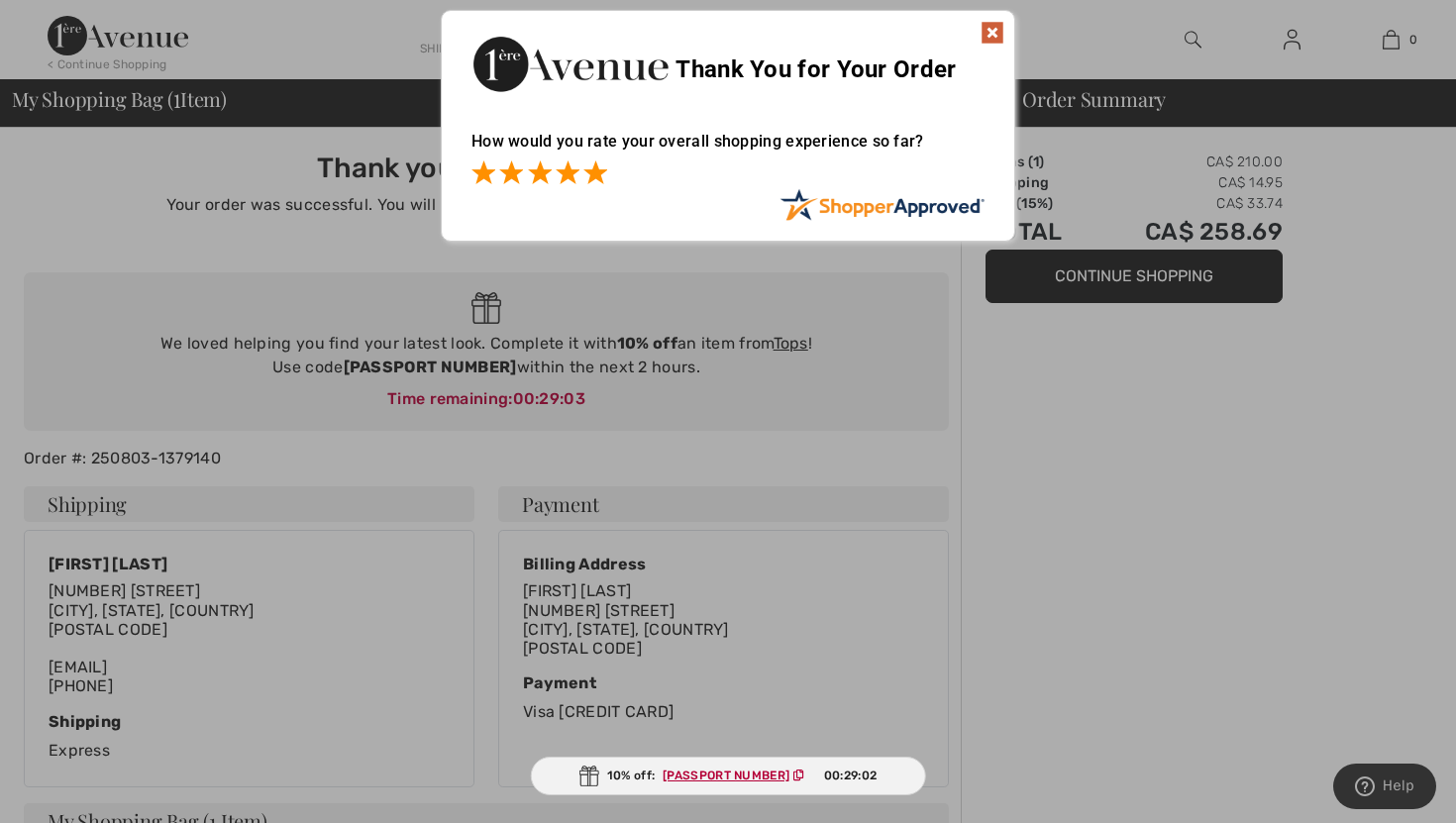 click at bounding box center (595, 172) 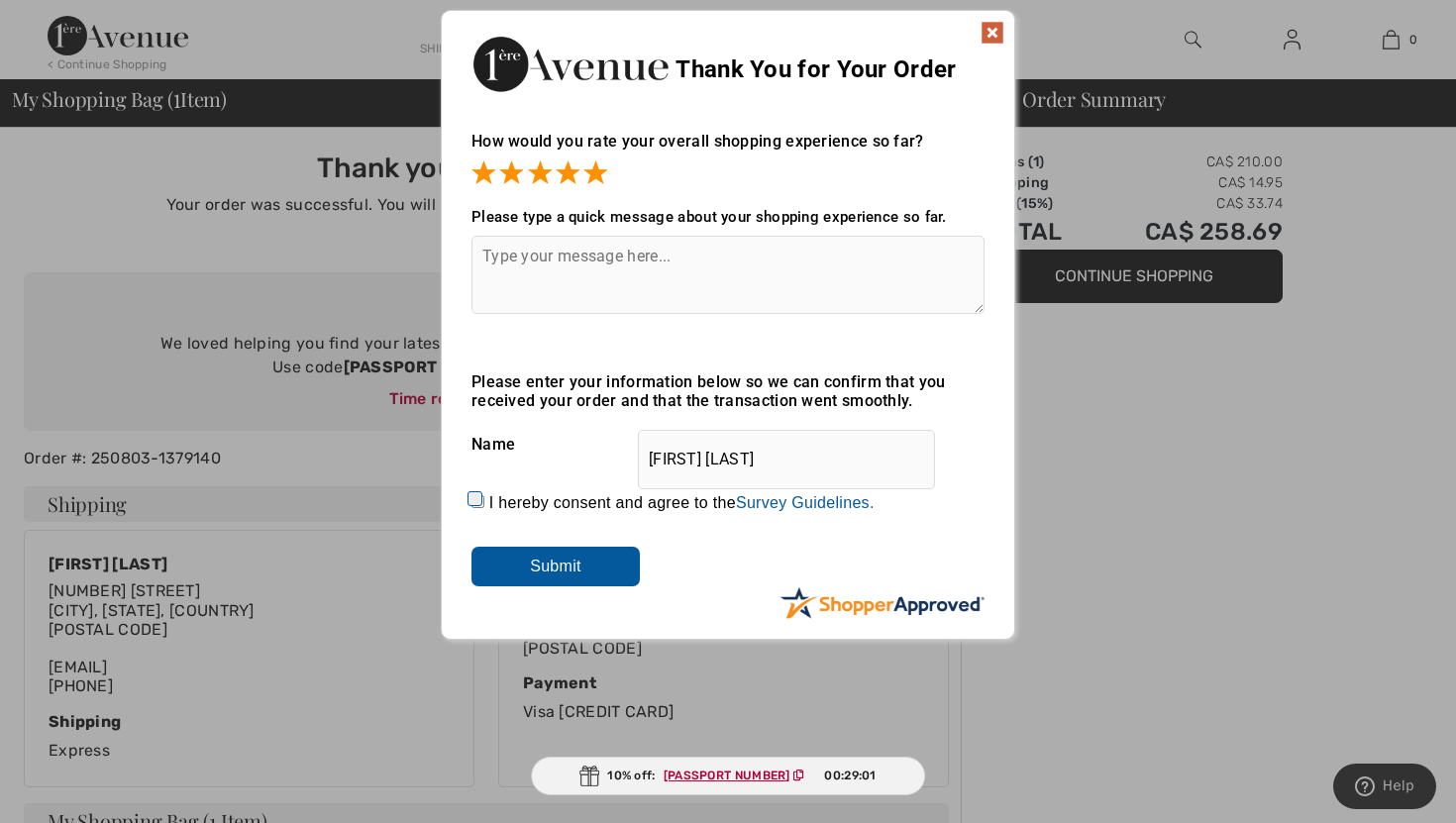 click on "Submit" at bounding box center (556, 566) 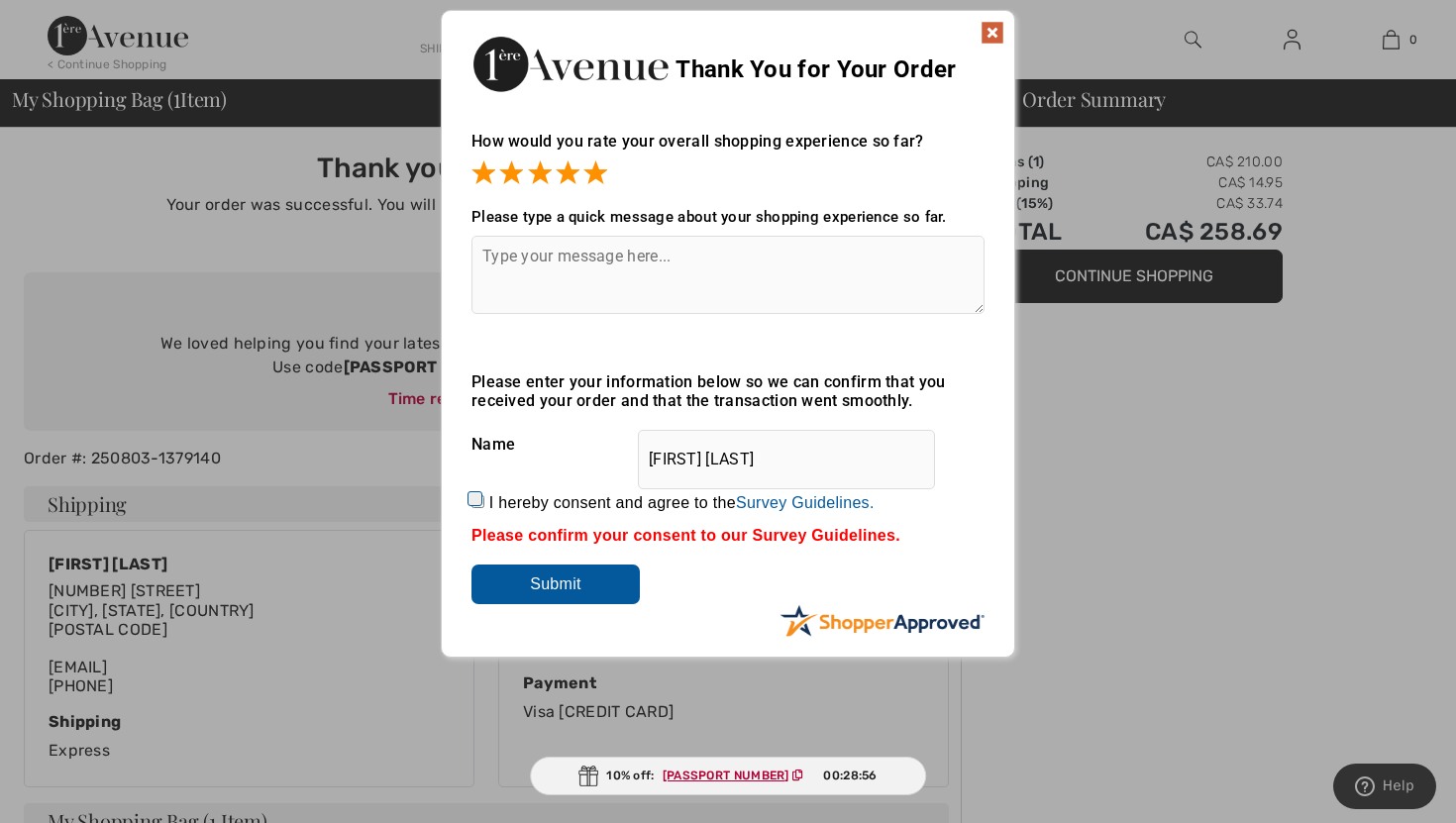 click at bounding box center (992, 33) 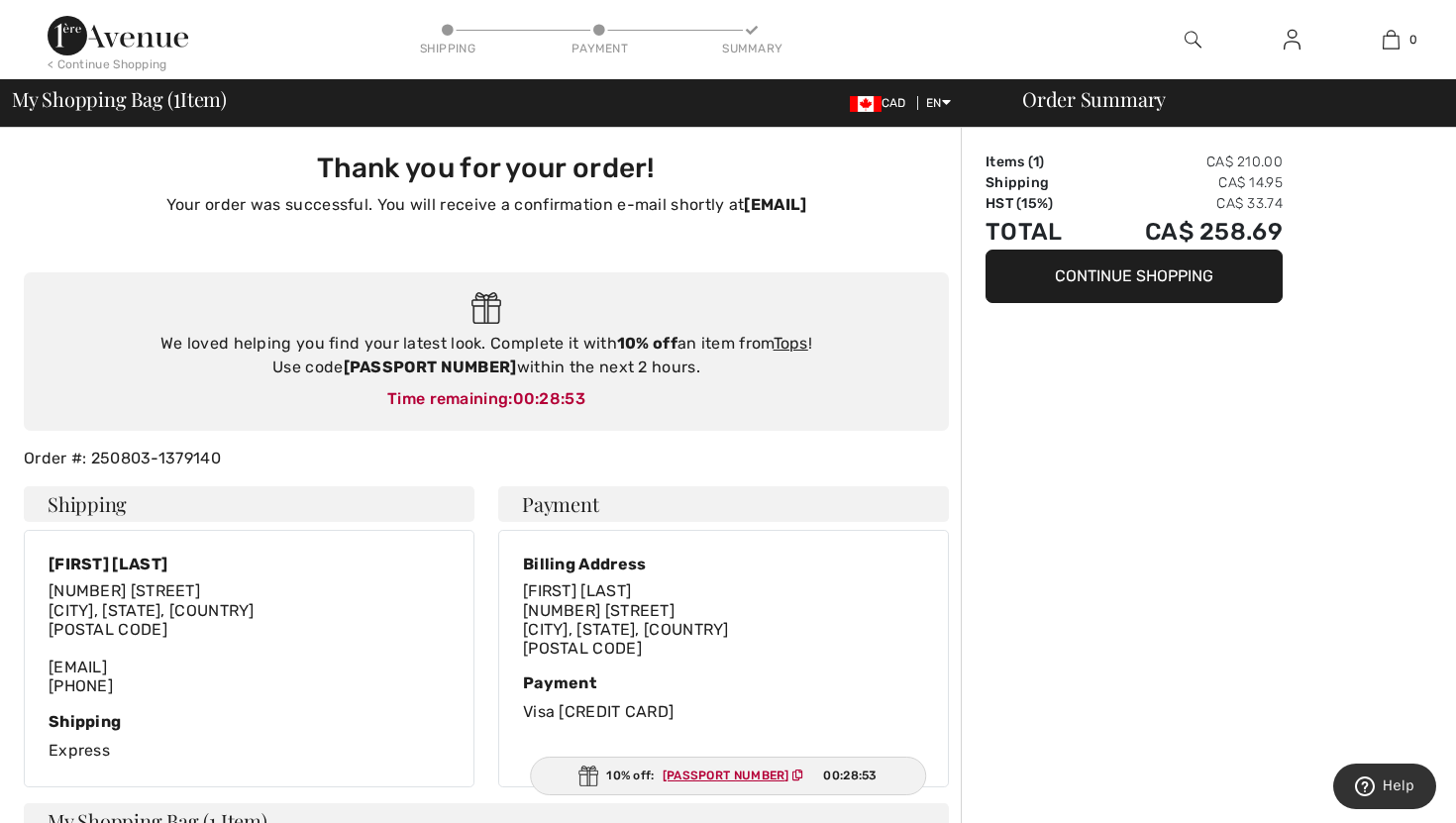 scroll, scrollTop: 4, scrollLeft: 0, axis: vertical 